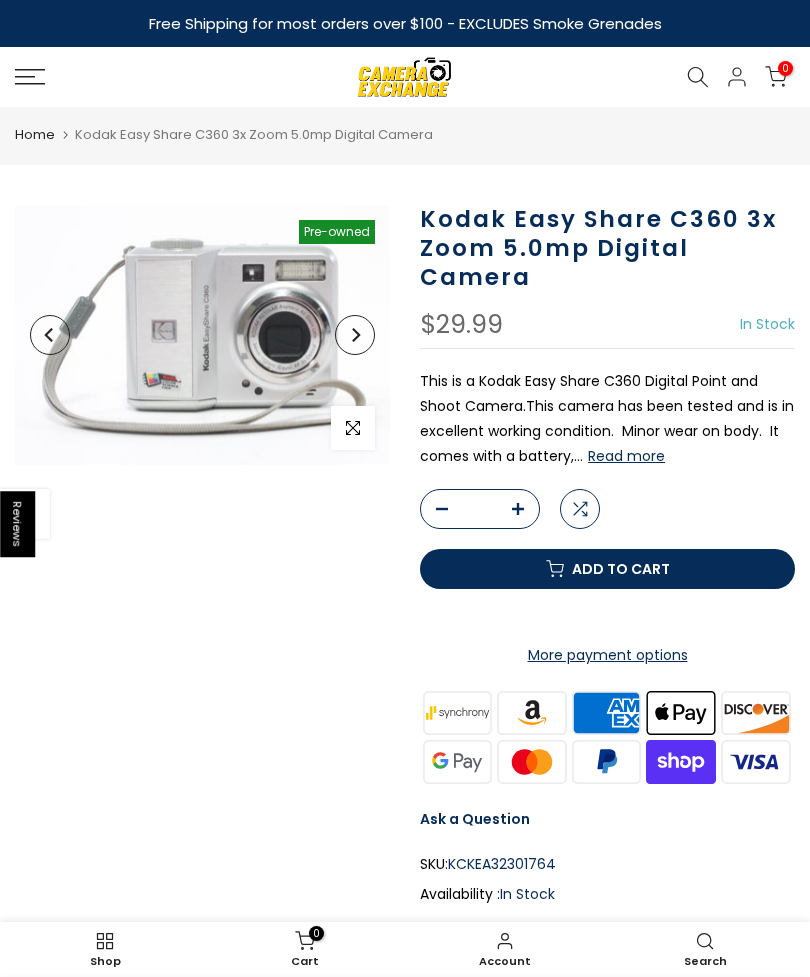 scroll, scrollTop: 0, scrollLeft: 0, axis: both 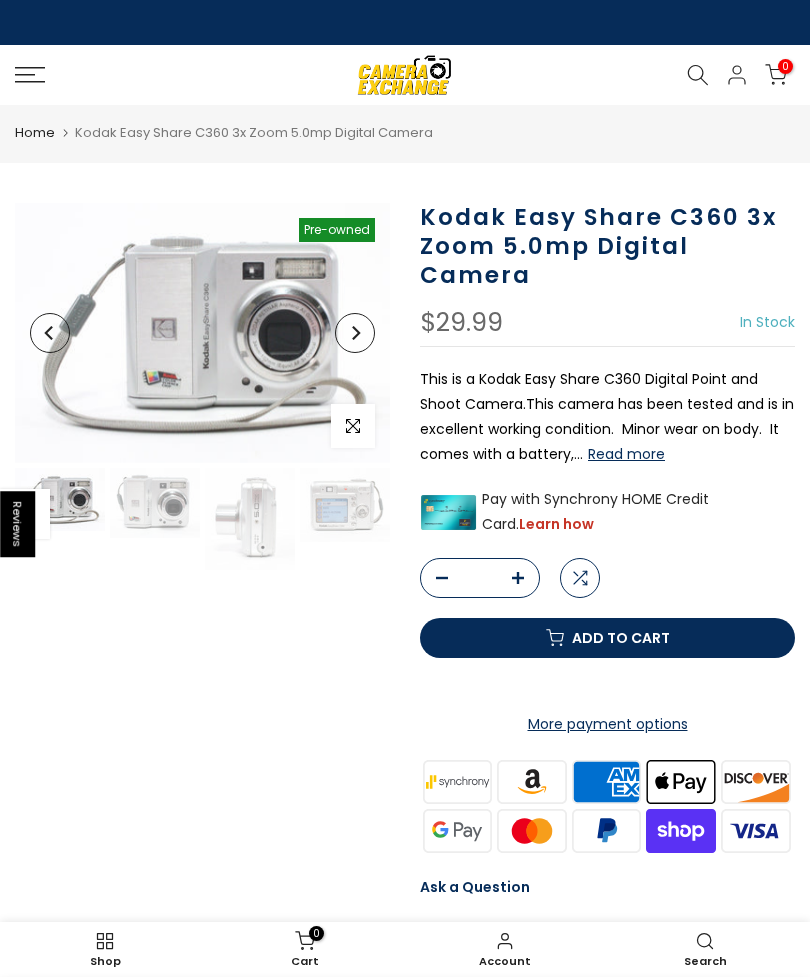 click at bounding box center (155, 503) 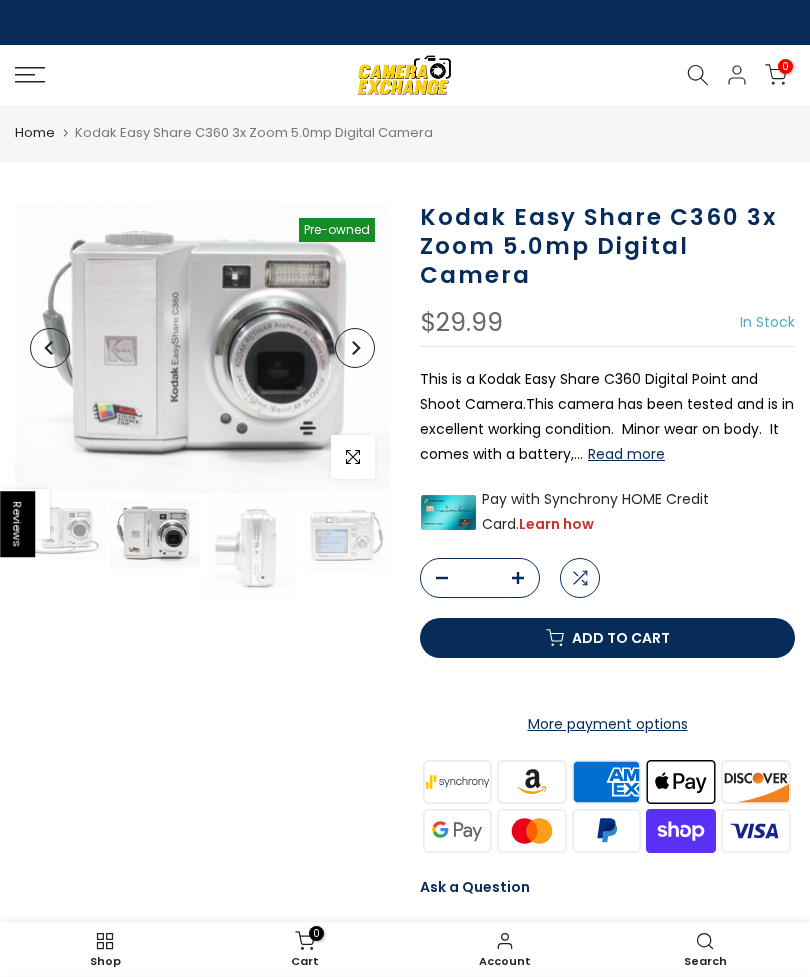 click at bounding box center [155, 534] 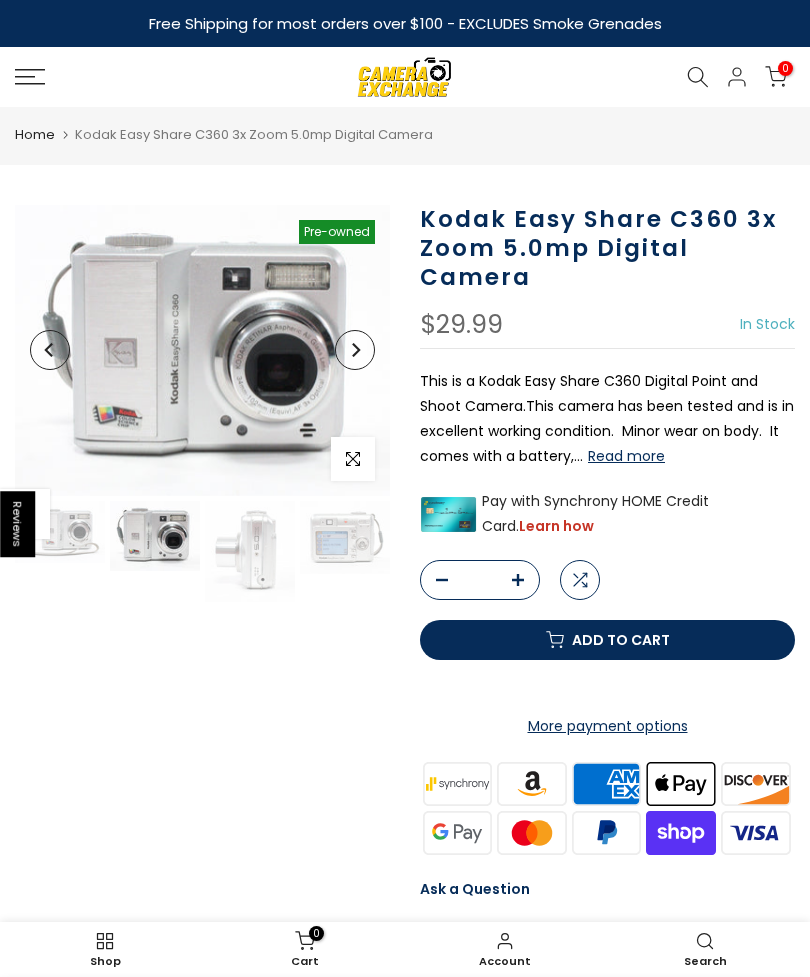 click at bounding box center [250, 551] 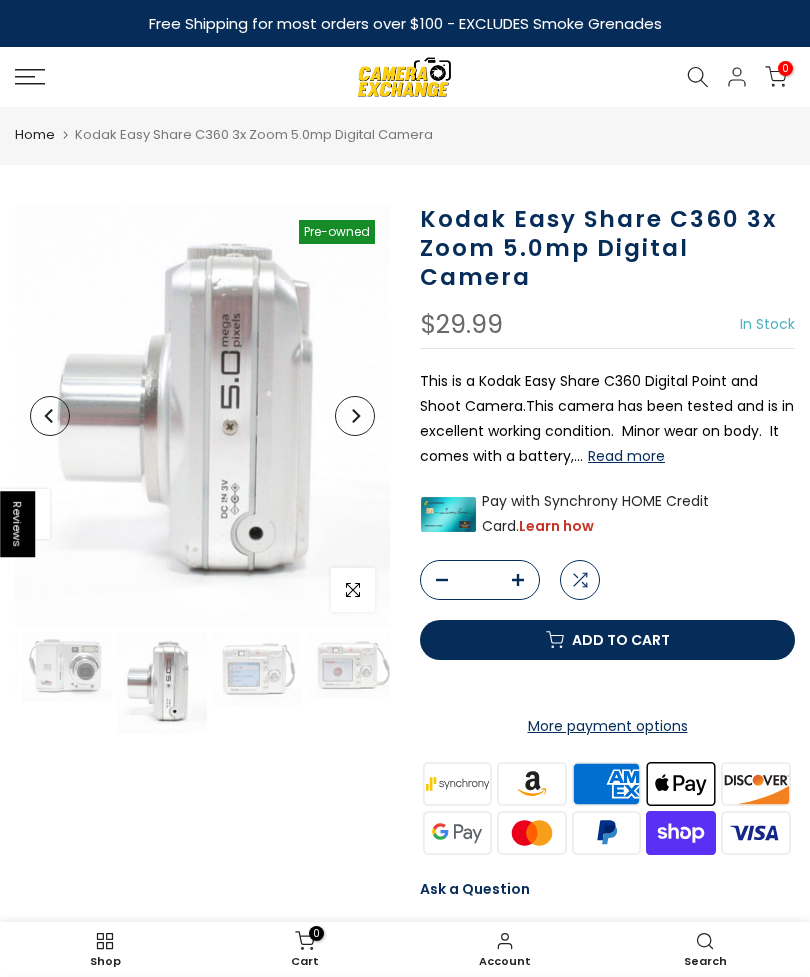 click at bounding box center [257, 668] 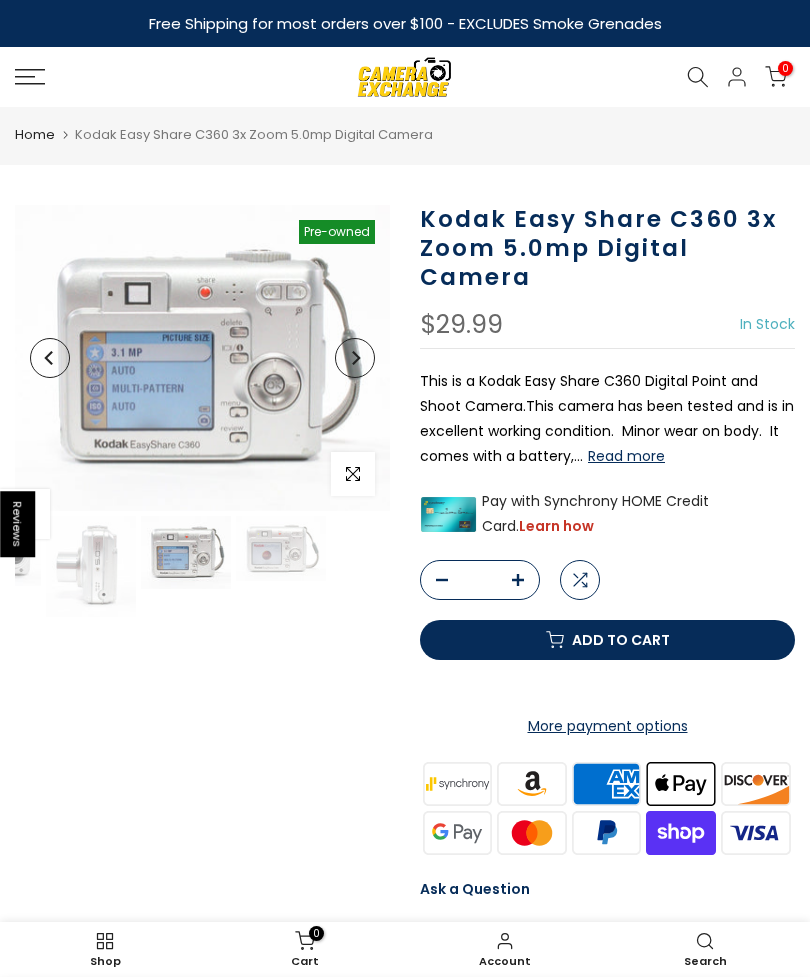 scroll, scrollTop: 0, scrollLeft: 183, axis: horizontal 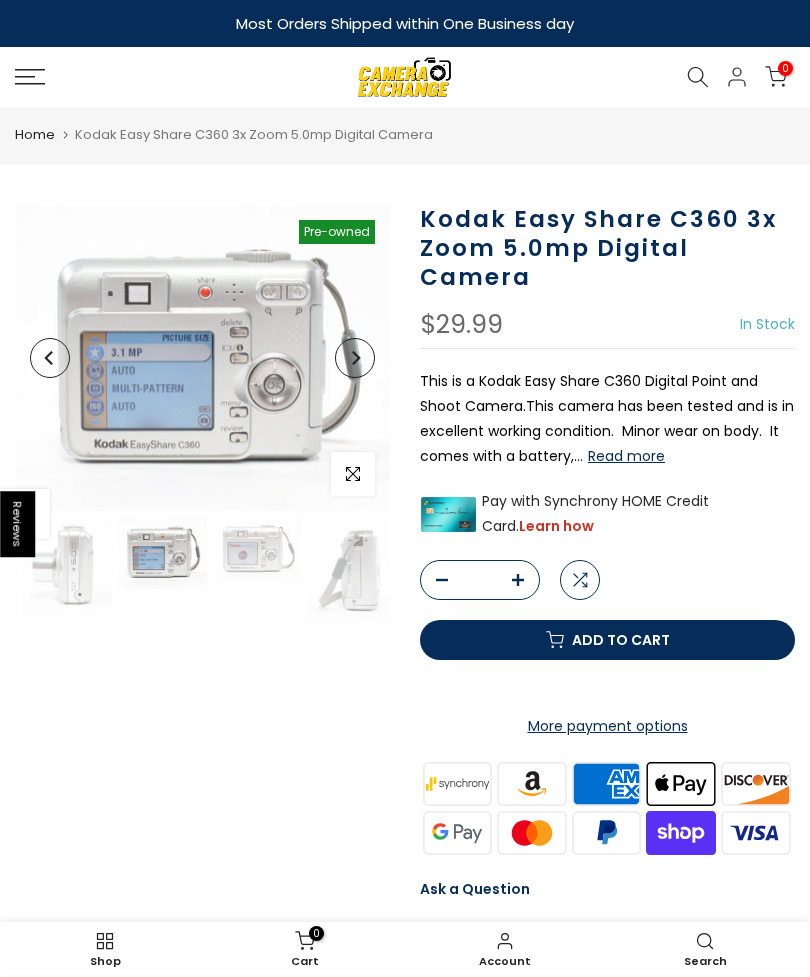 click at bounding box center (257, 548) 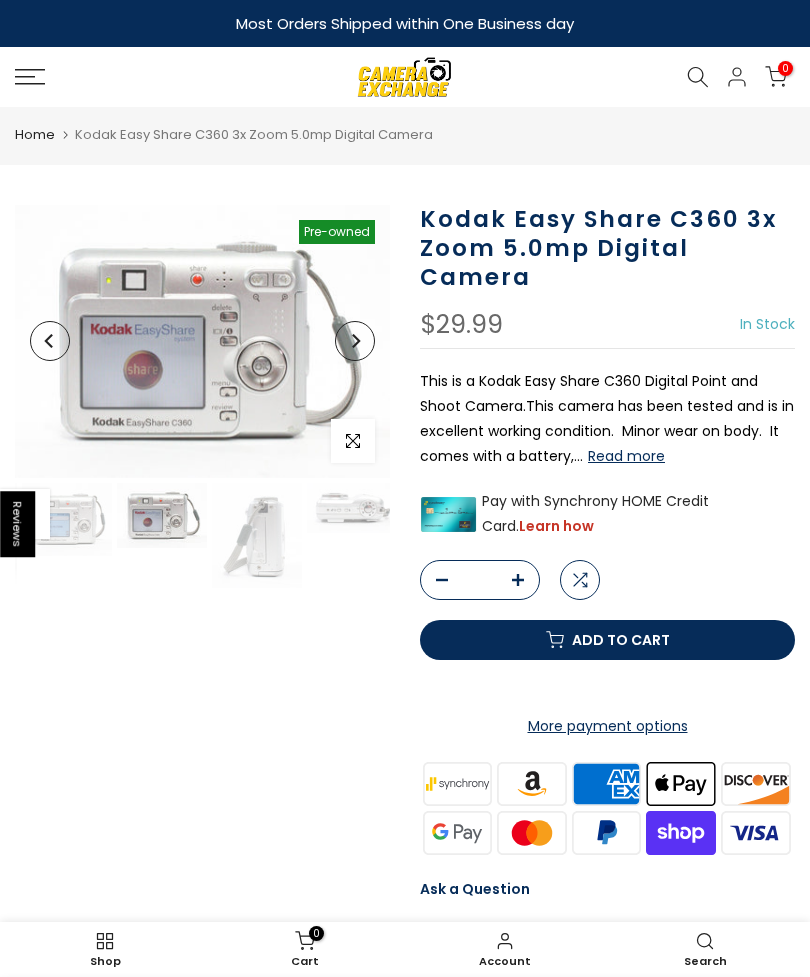 click at bounding box center (257, 536) 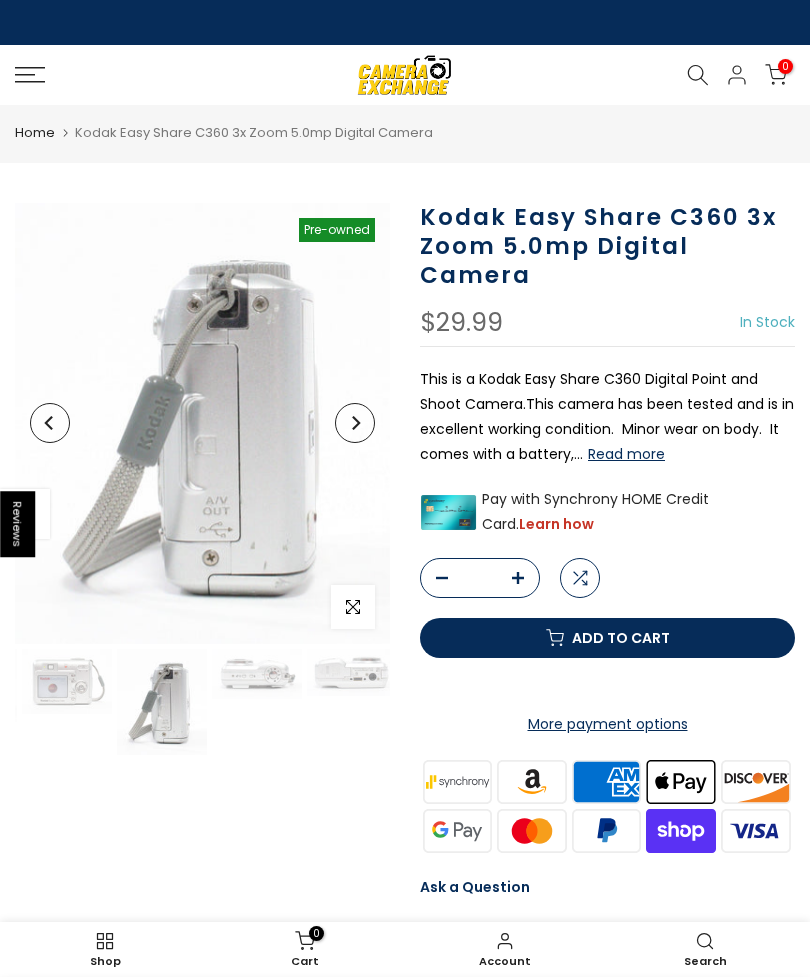 click at bounding box center (257, 674) 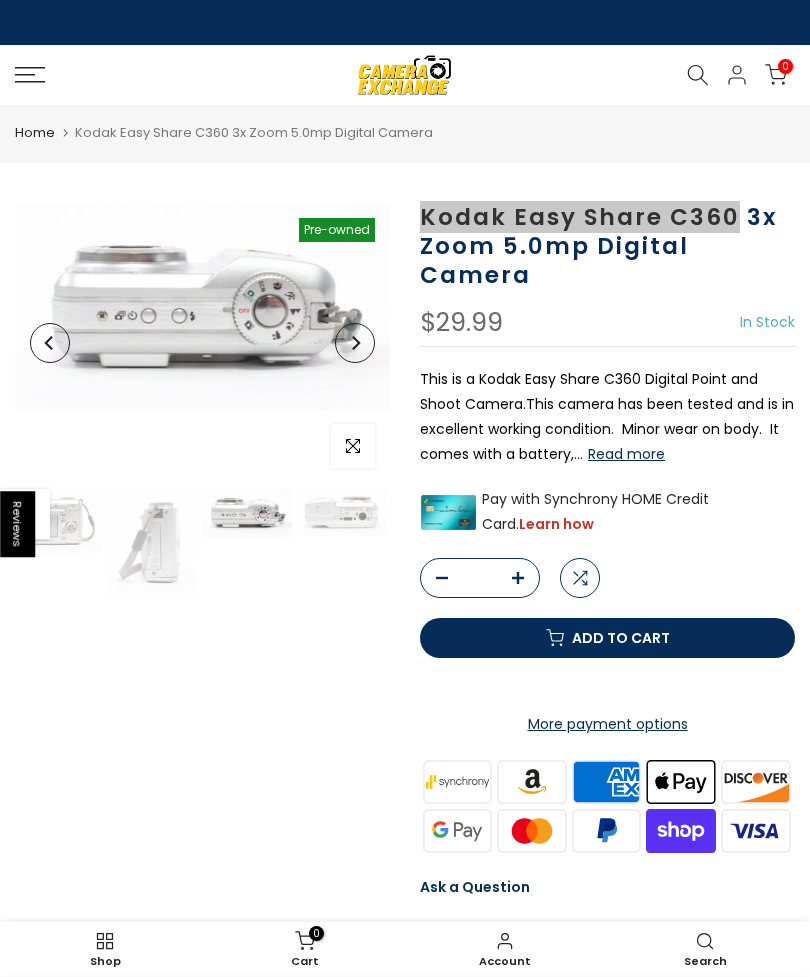 scroll, scrollTop: 0, scrollLeft: 3, axis: horizontal 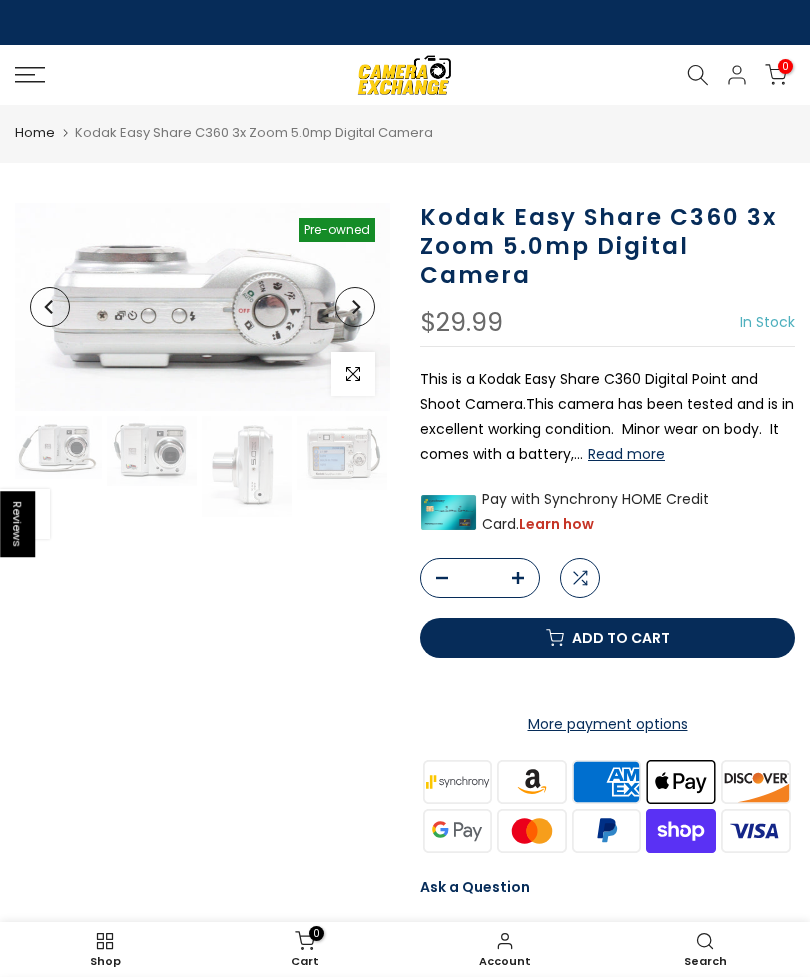 click at bounding box center [247, 466] 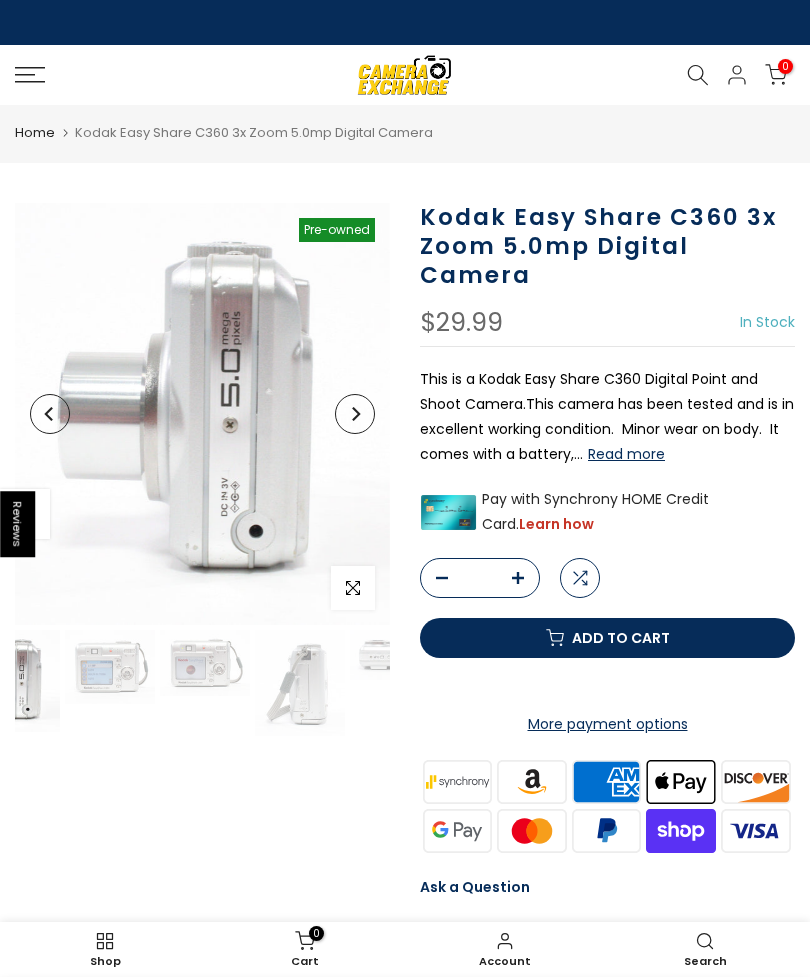 click at bounding box center [202, 414] 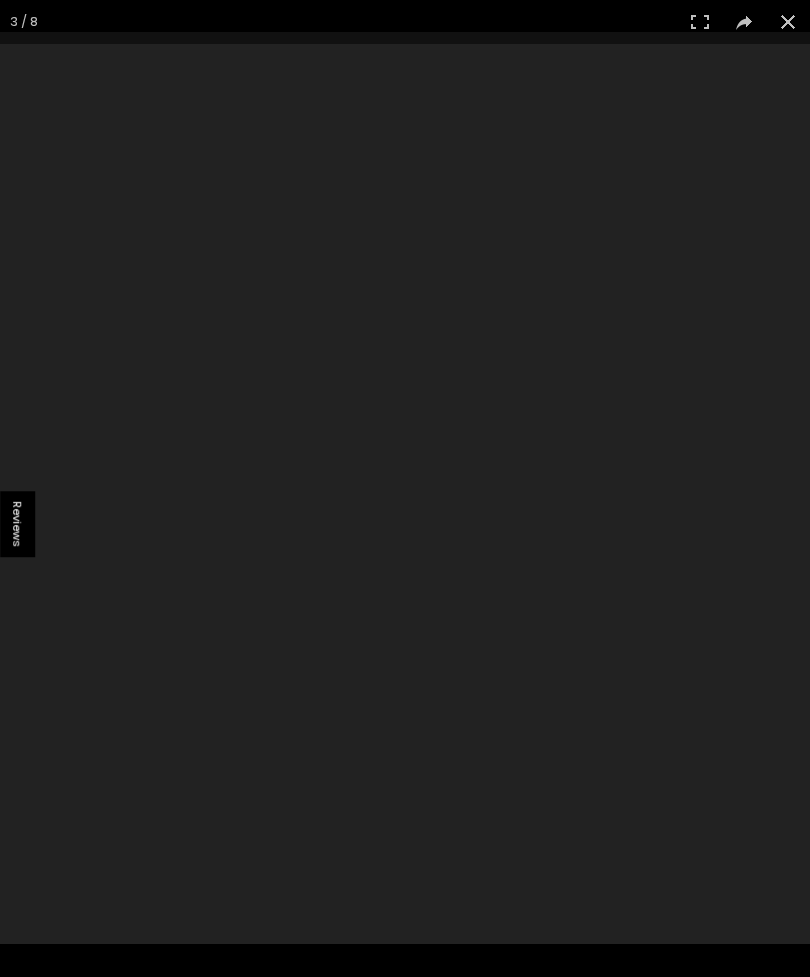scroll, scrollTop: 0, scrollLeft: 88, axis: horizontal 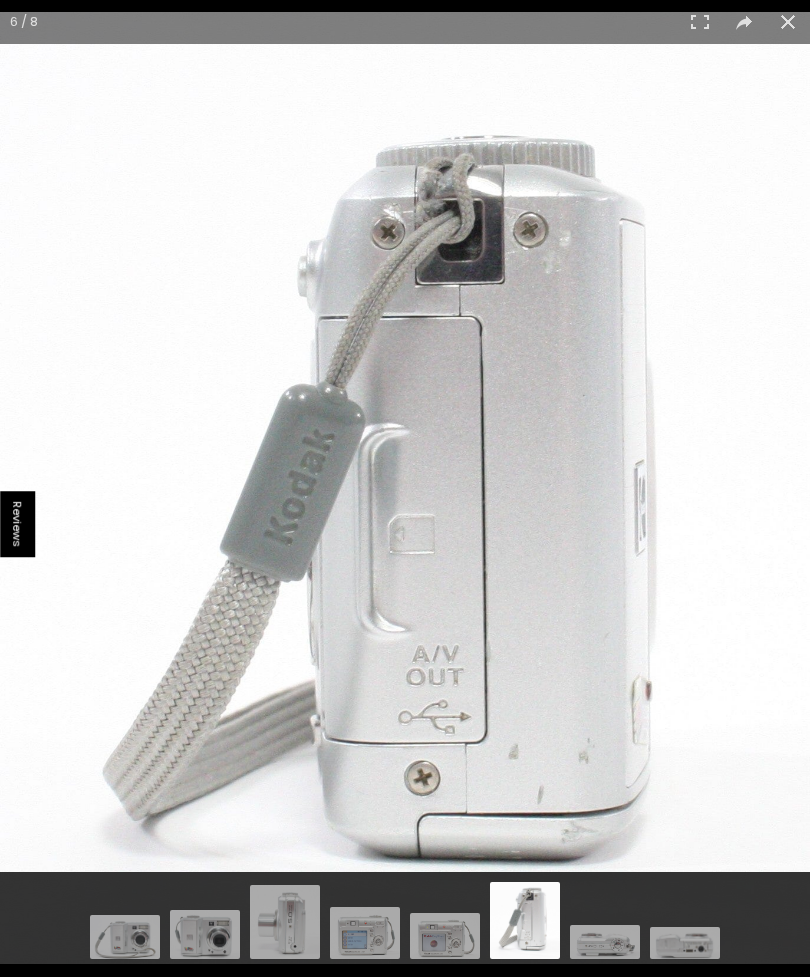 click at bounding box center (788, 22) 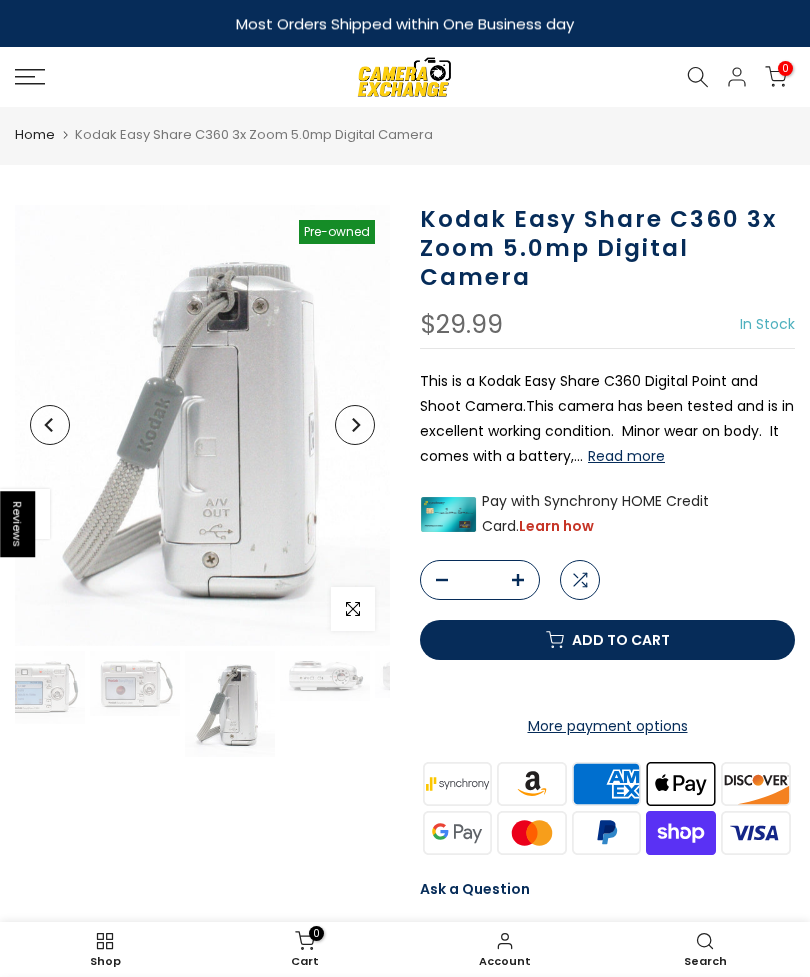 scroll, scrollTop: 0, scrollLeft: 373, axis: horizontal 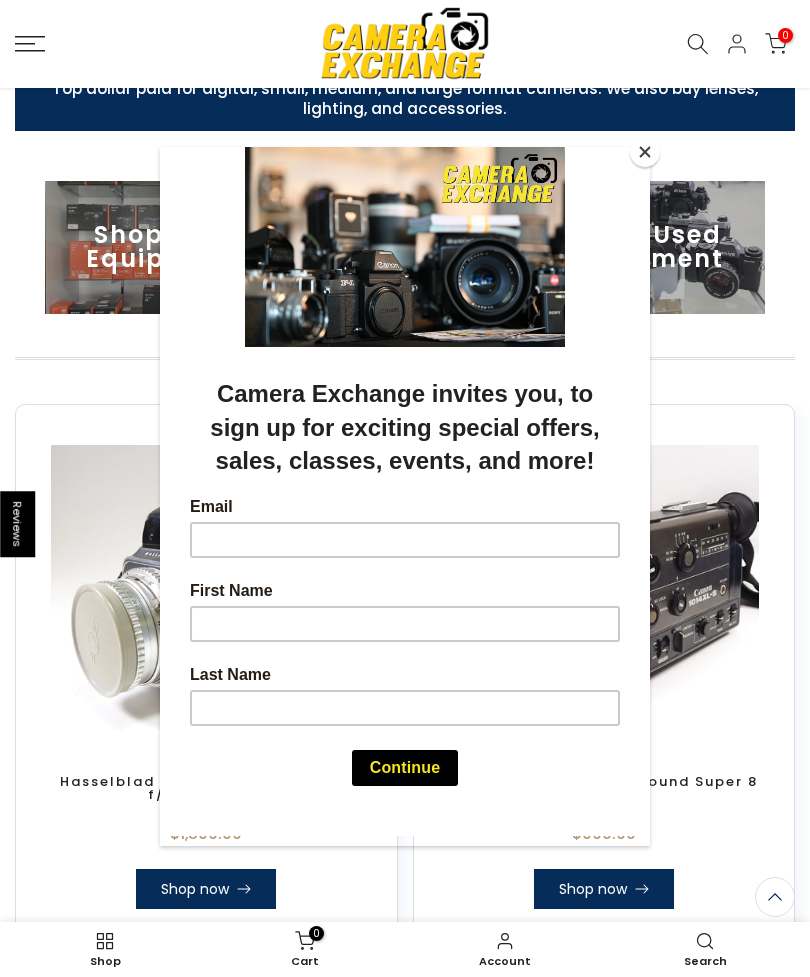 click at bounding box center (645, 152) 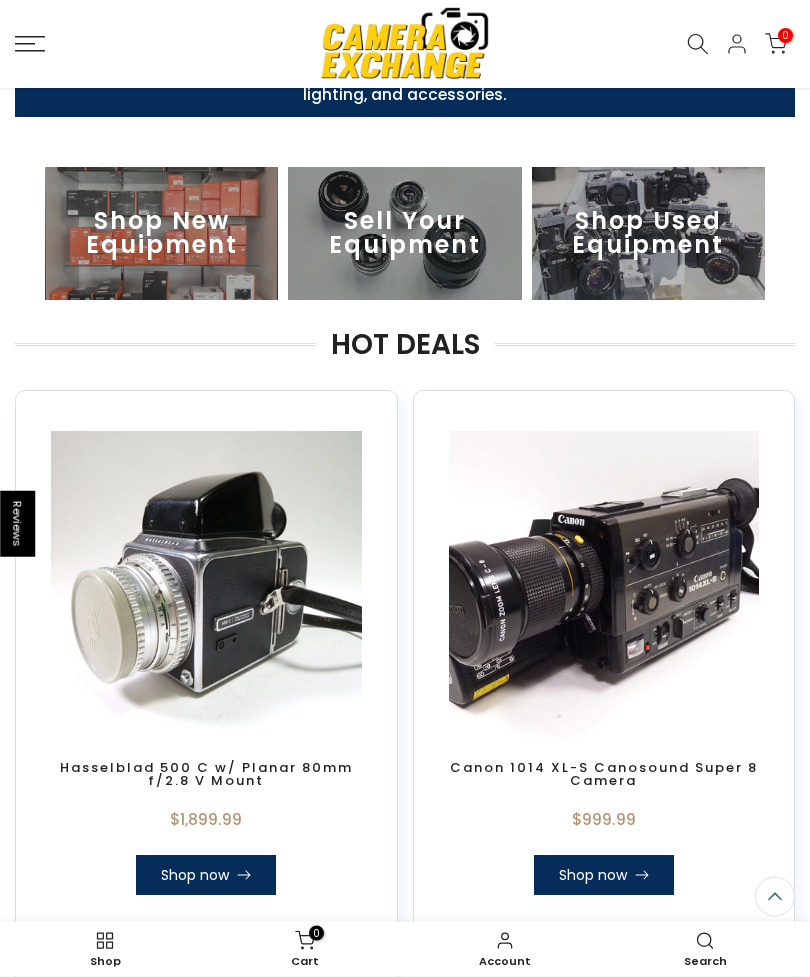 scroll, scrollTop: 539, scrollLeft: 0, axis: vertical 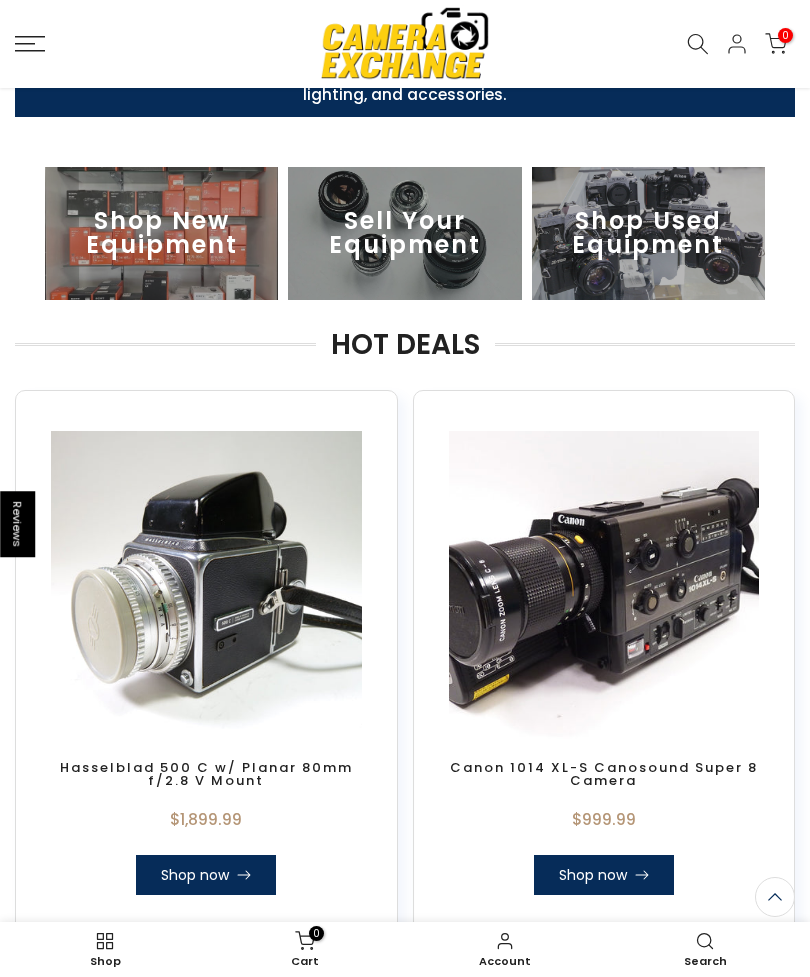 click 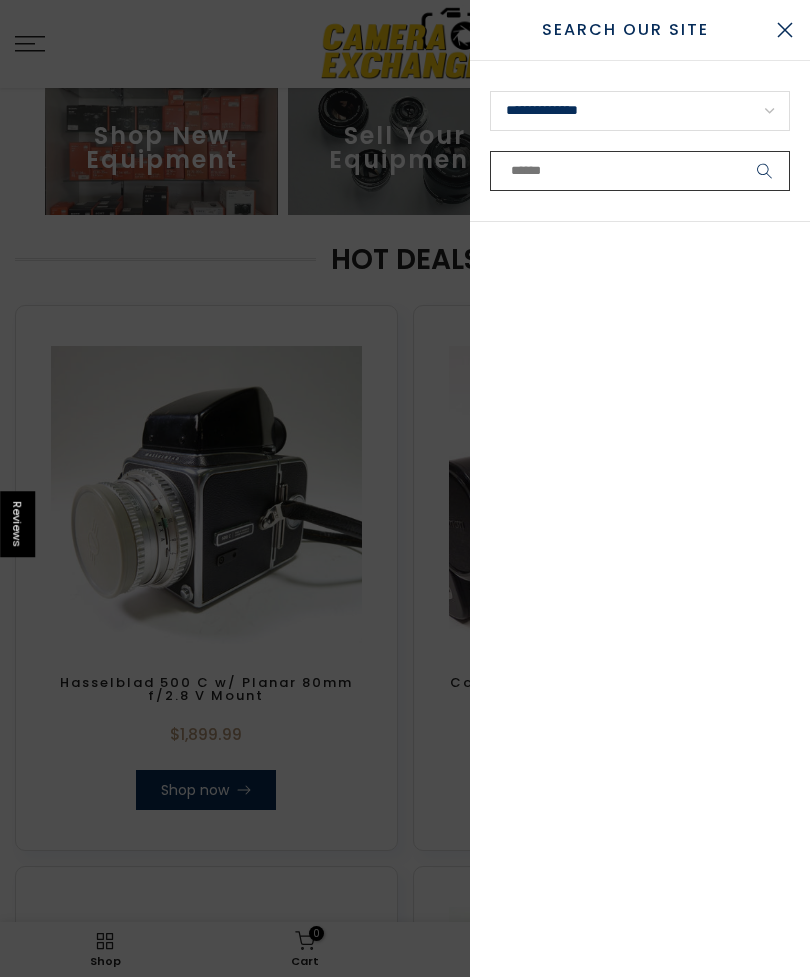 click at bounding box center (640, 171) 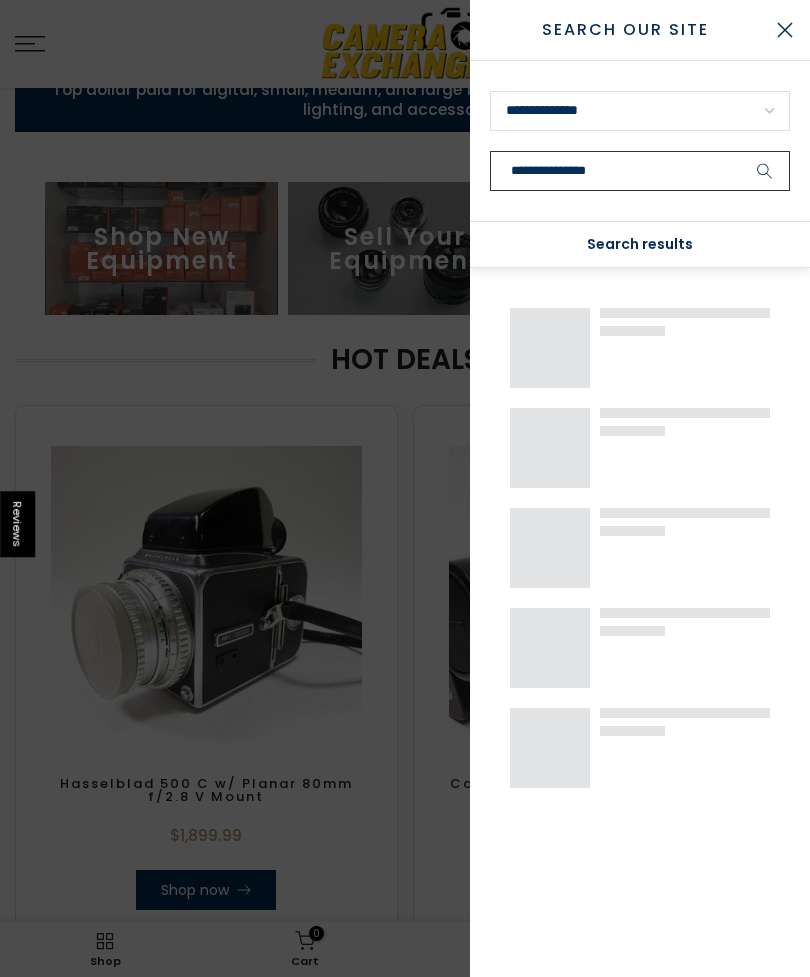 type on "**********" 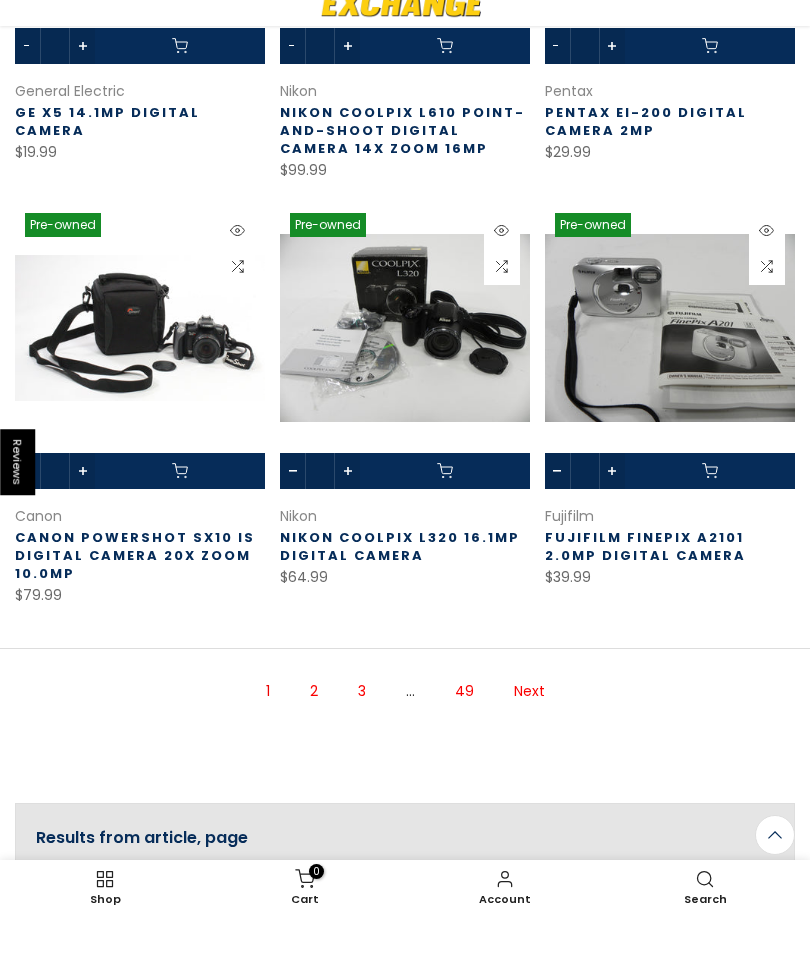 scroll, scrollTop: 1431, scrollLeft: 0, axis: vertical 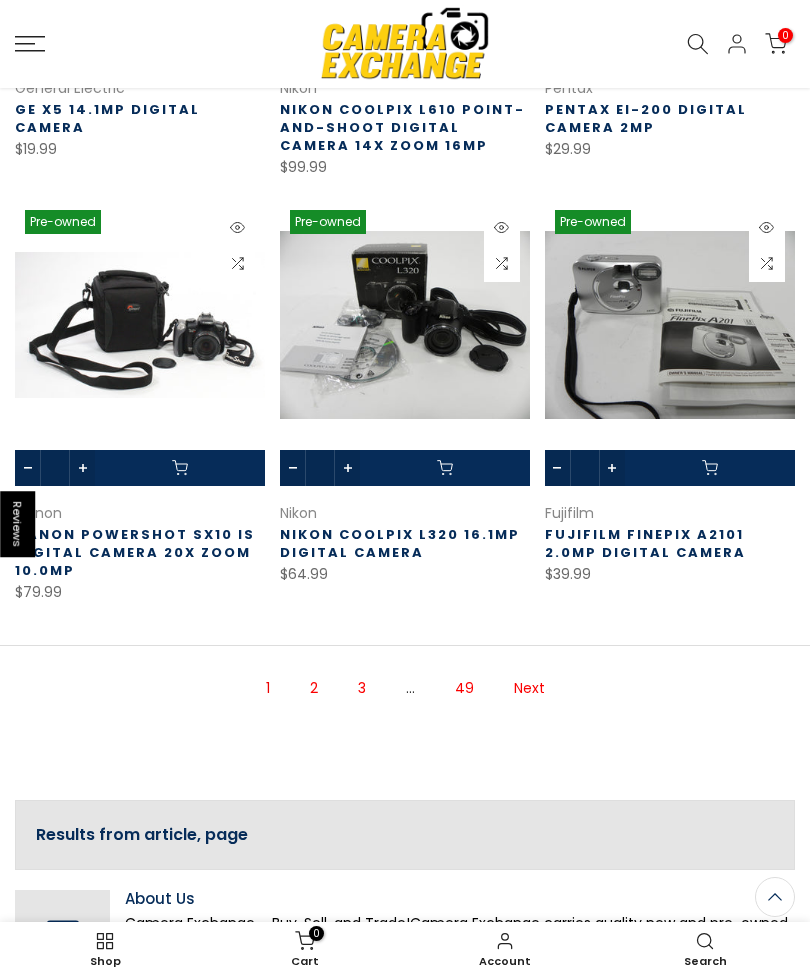click on "2" at bounding box center [314, 688] 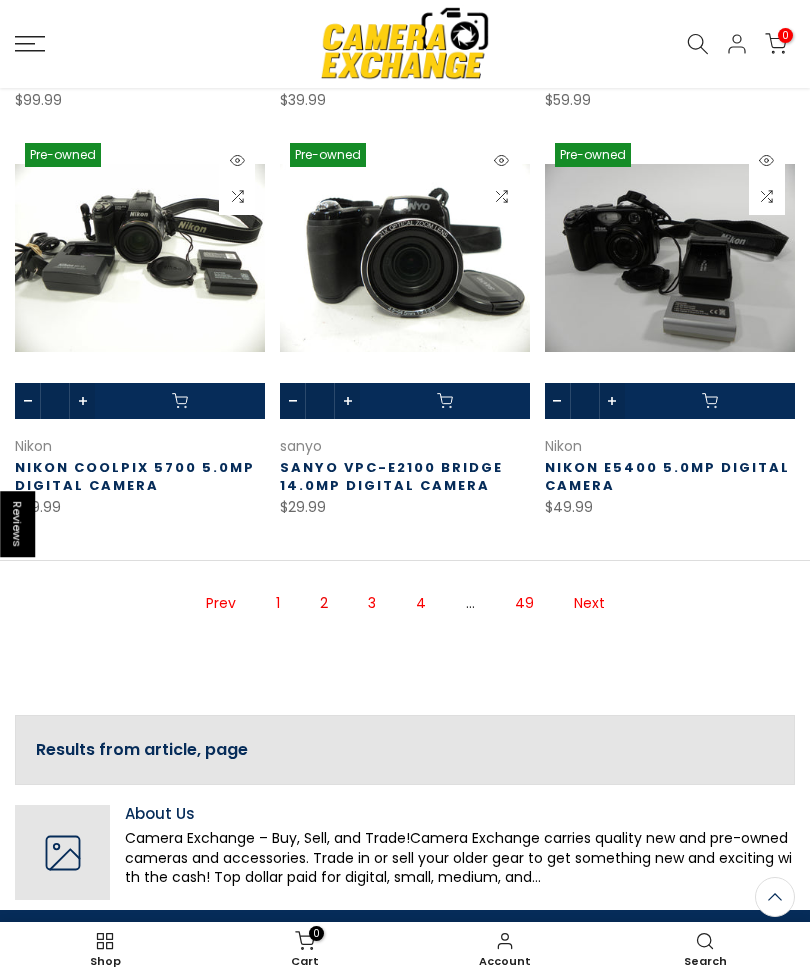 scroll, scrollTop: 1535, scrollLeft: 0, axis: vertical 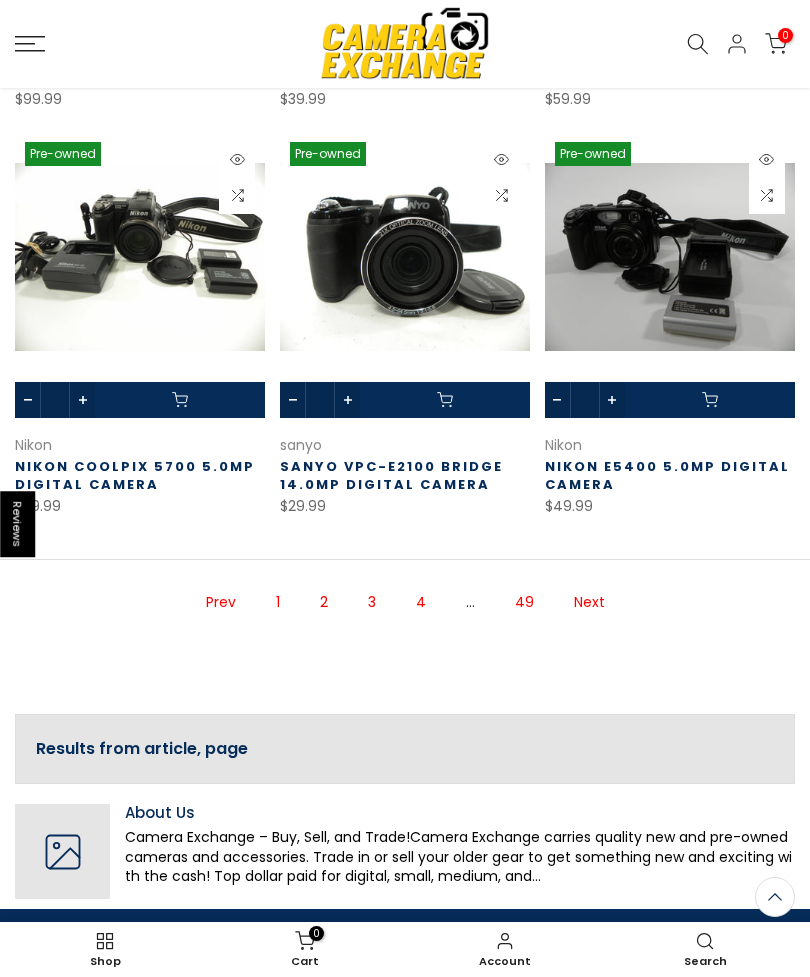 click on "3" at bounding box center (372, 602) 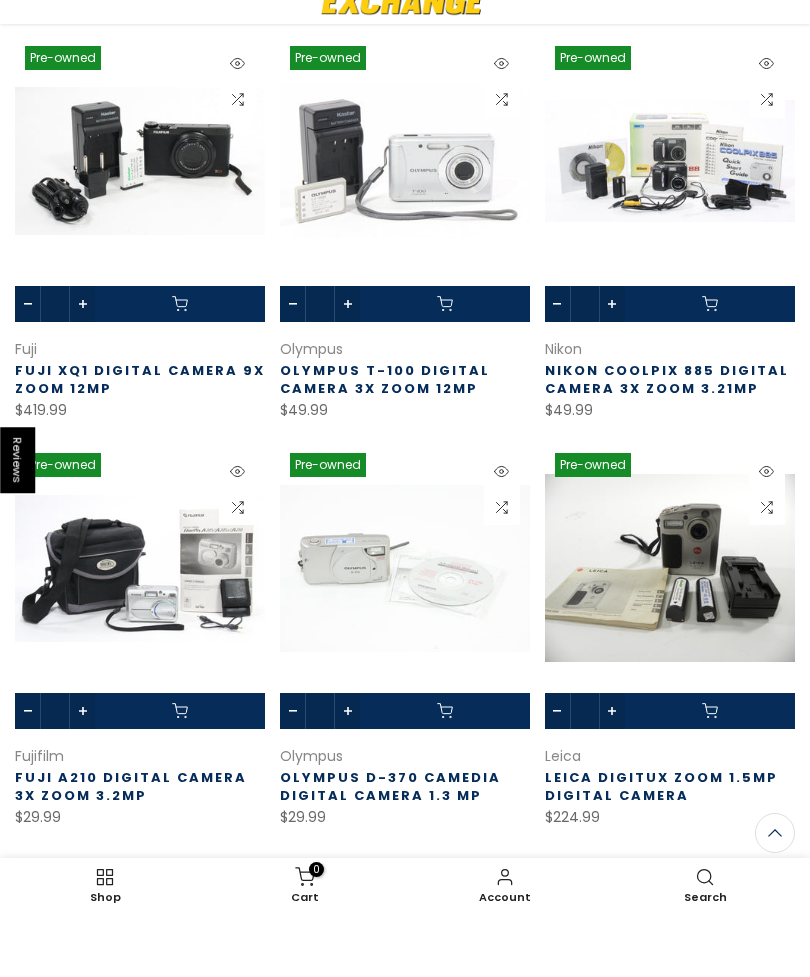 scroll, scrollTop: 356, scrollLeft: 0, axis: vertical 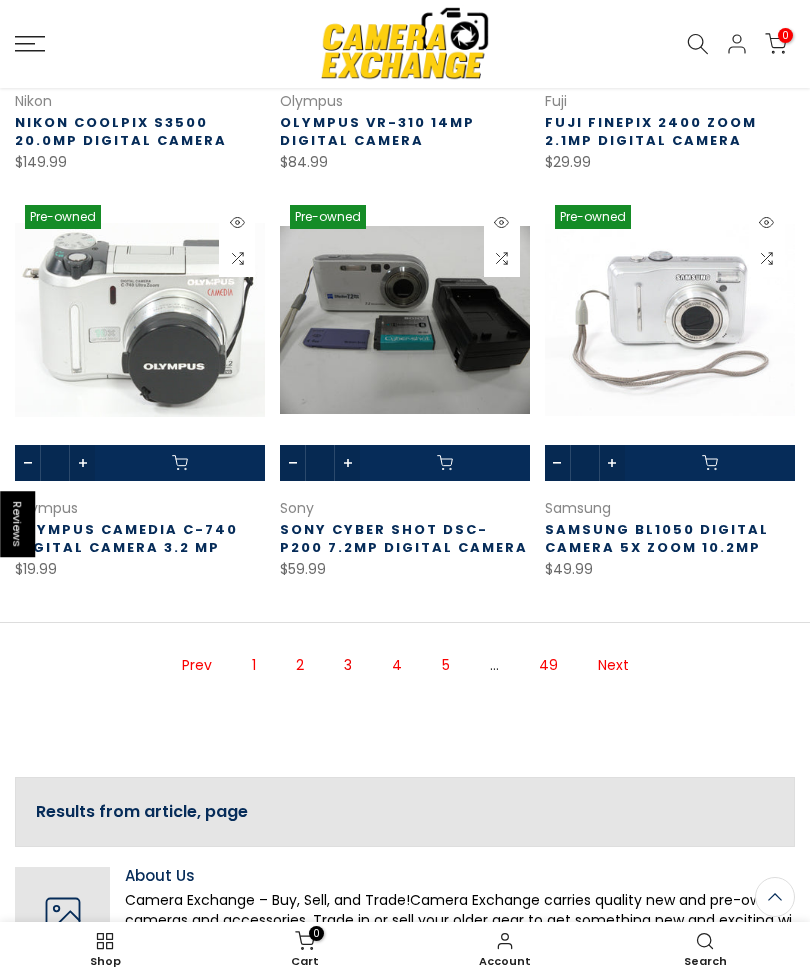 click on "4" at bounding box center [397, 665] 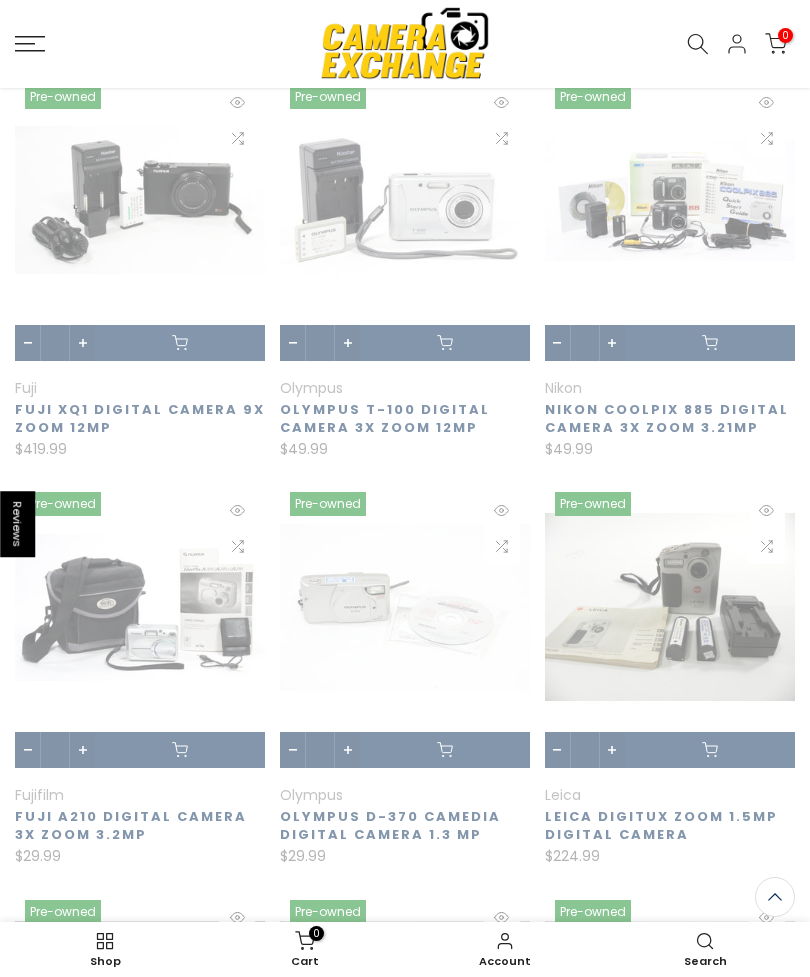 scroll, scrollTop: 289, scrollLeft: 0, axis: vertical 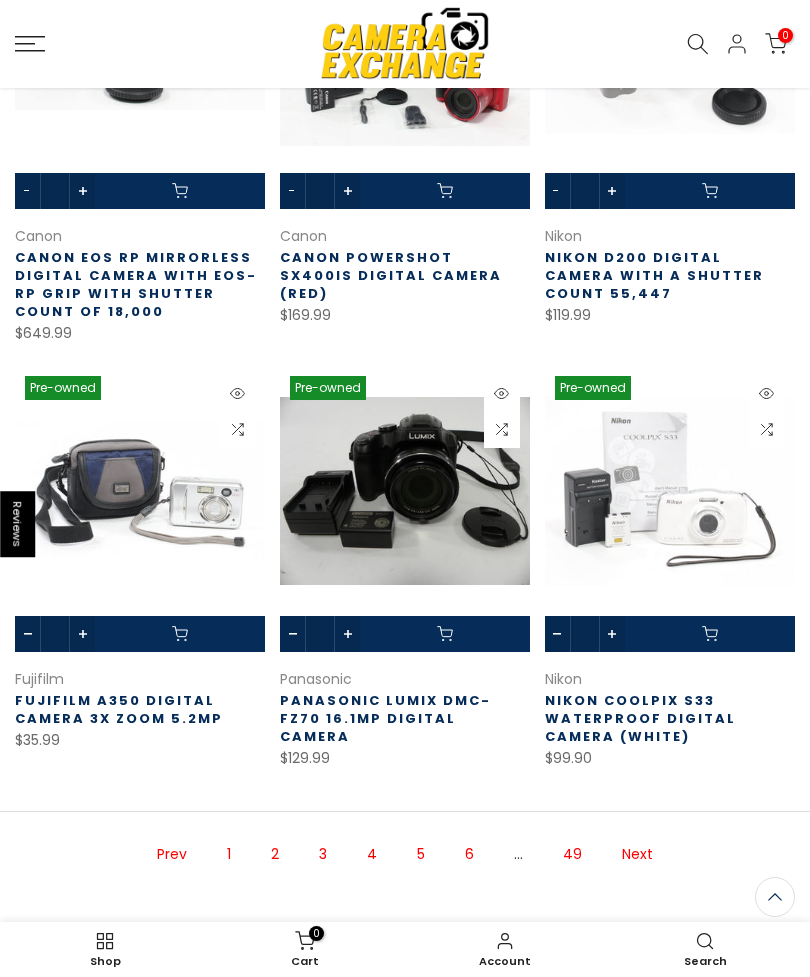 click on "5" at bounding box center [421, 854] 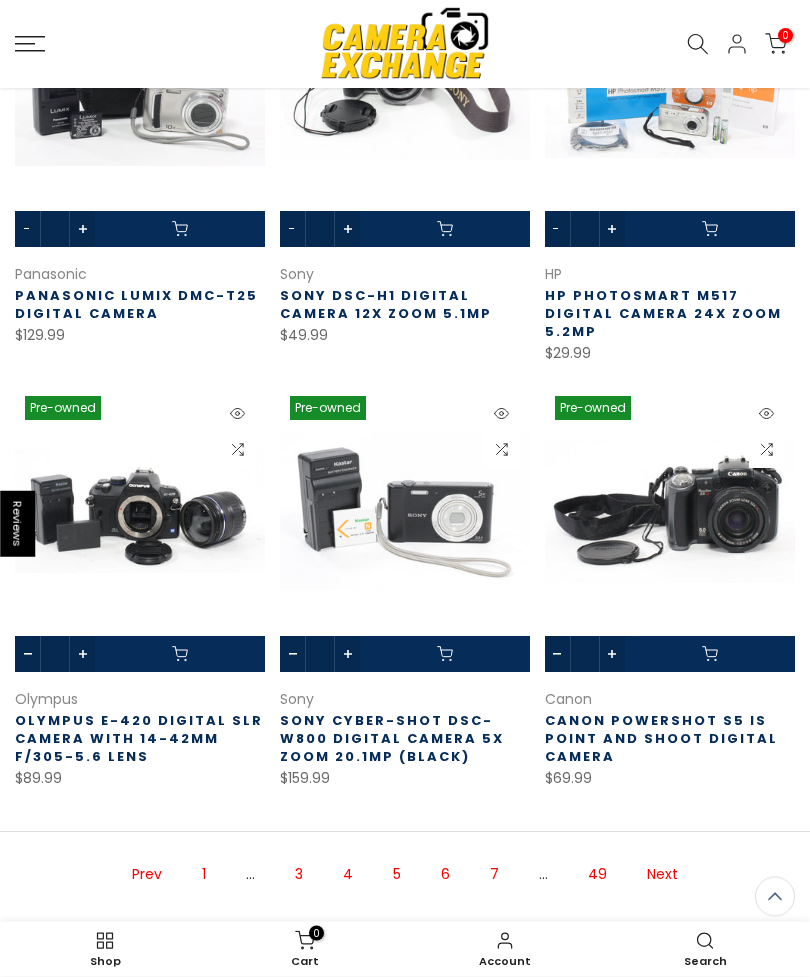 scroll, scrollTop: 1263, scrollLeft: 0, axis: vertical 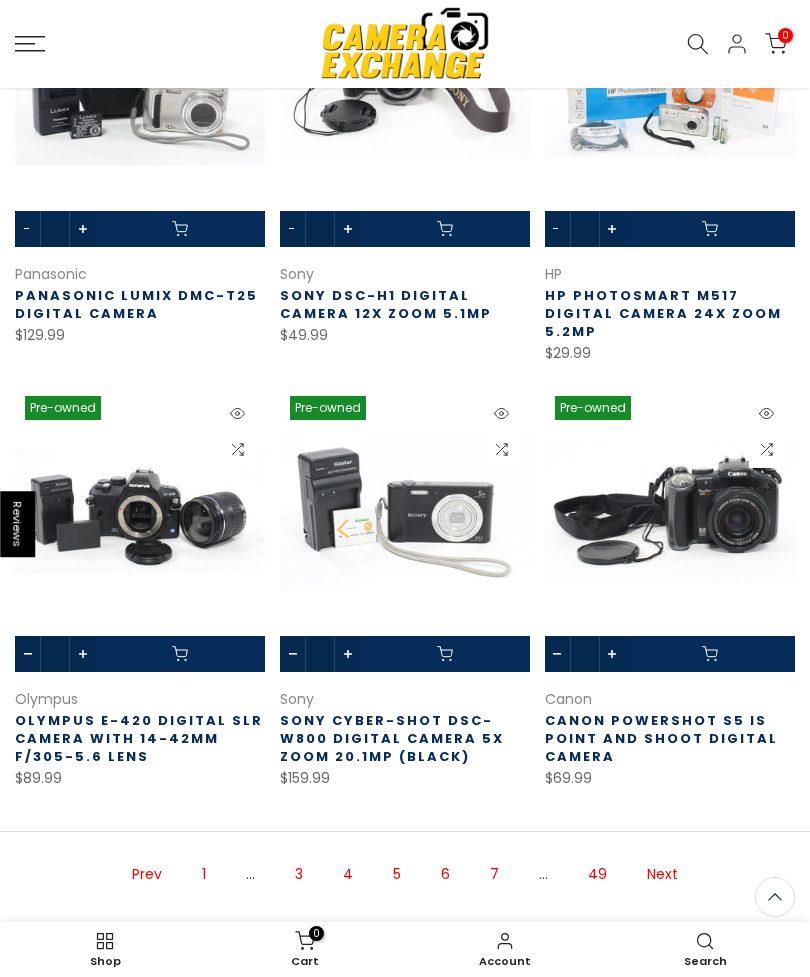 click on "6" at bounding box center (445, 874) 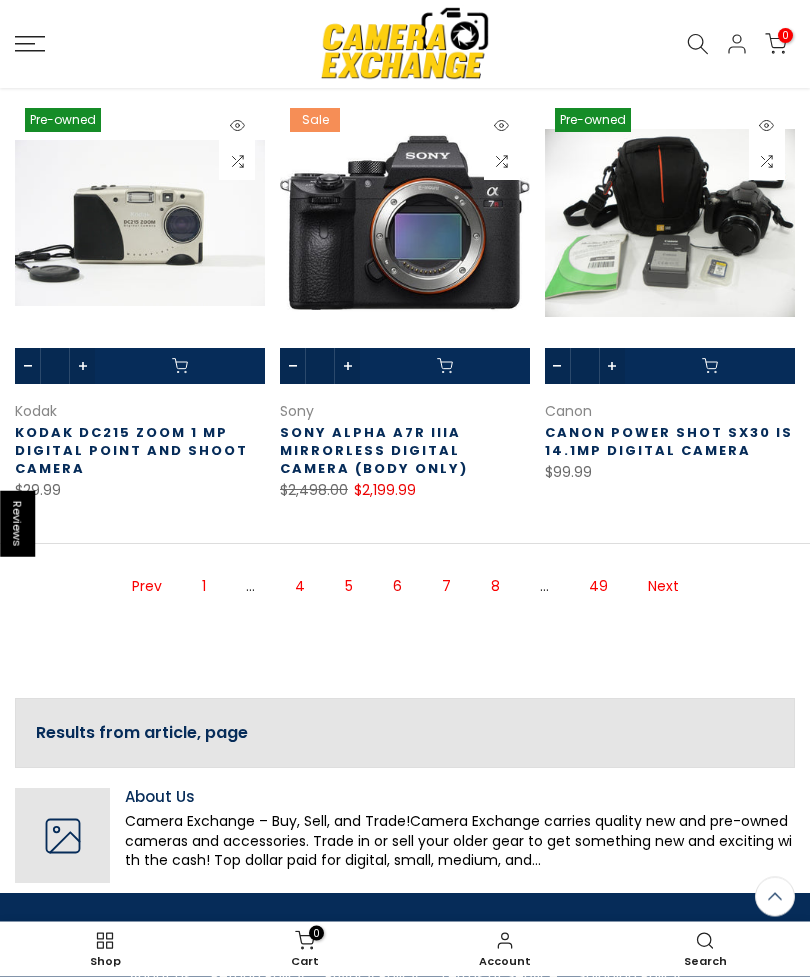scroll, scrollTop: 1587, scrollLeft: 0, axis: vertical 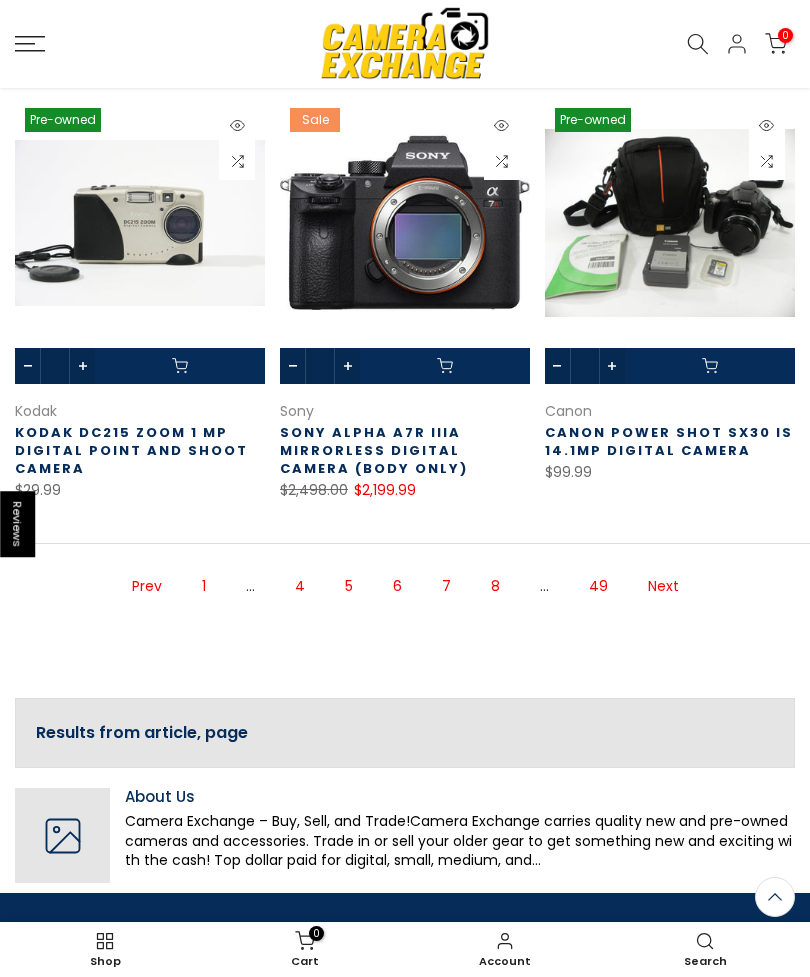 click on "7" at bounding box center [446, 586] 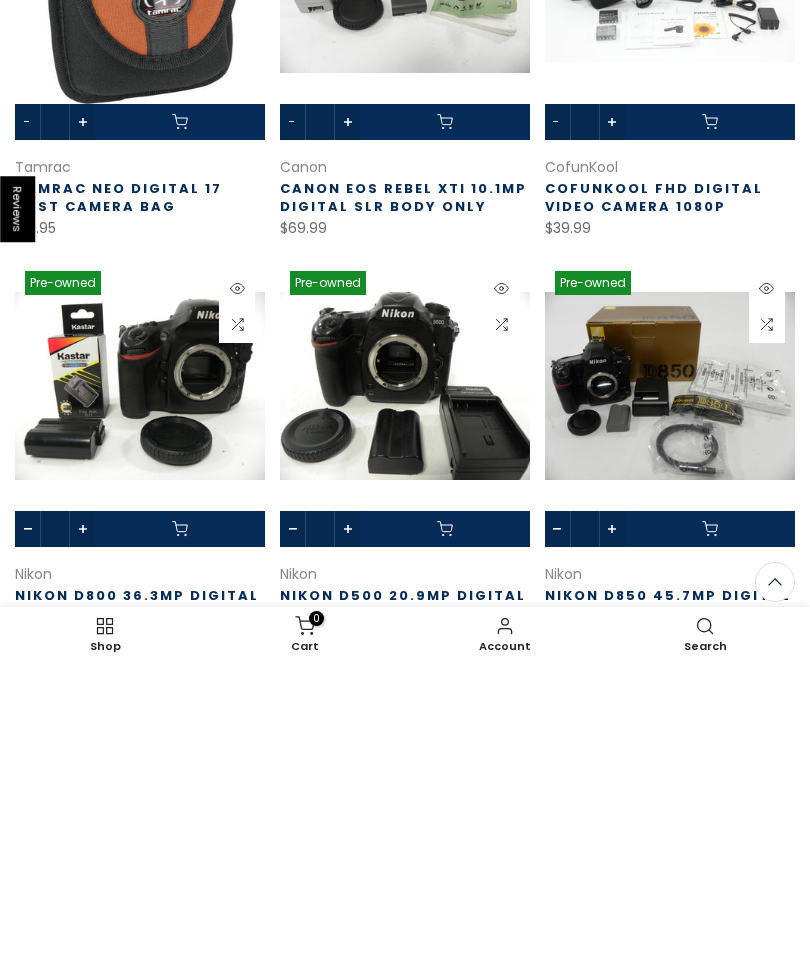 scroll, scrollTop: 1406, scrollLeft: 0, axis: vertical 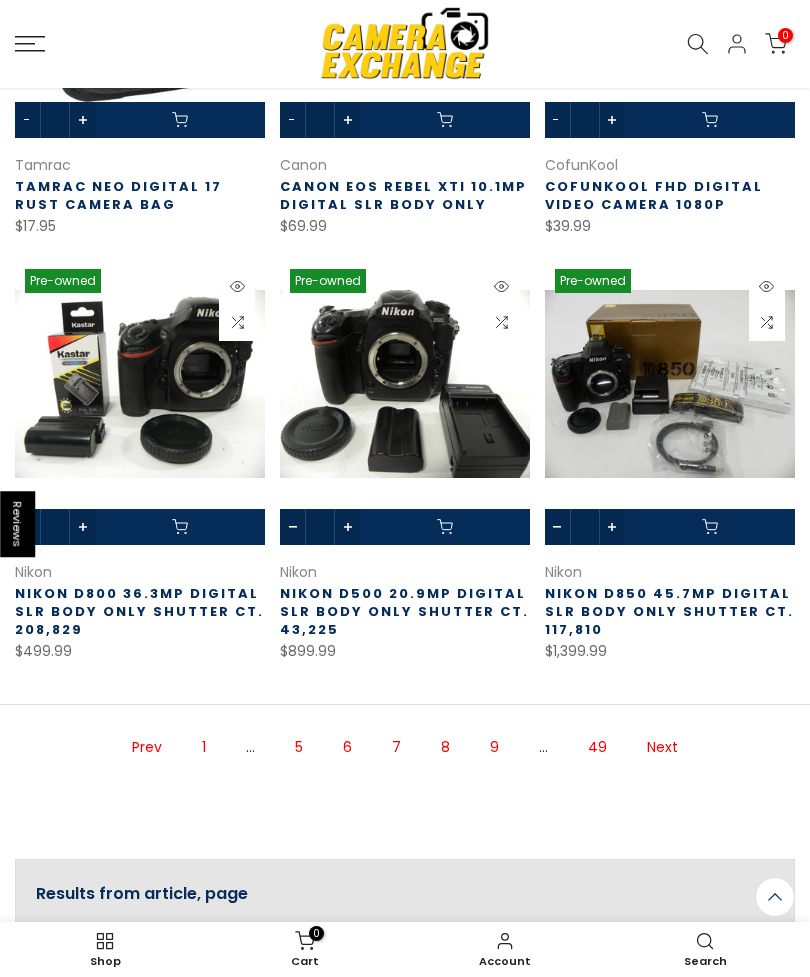 click on "8" at bounding box center (445, 747) 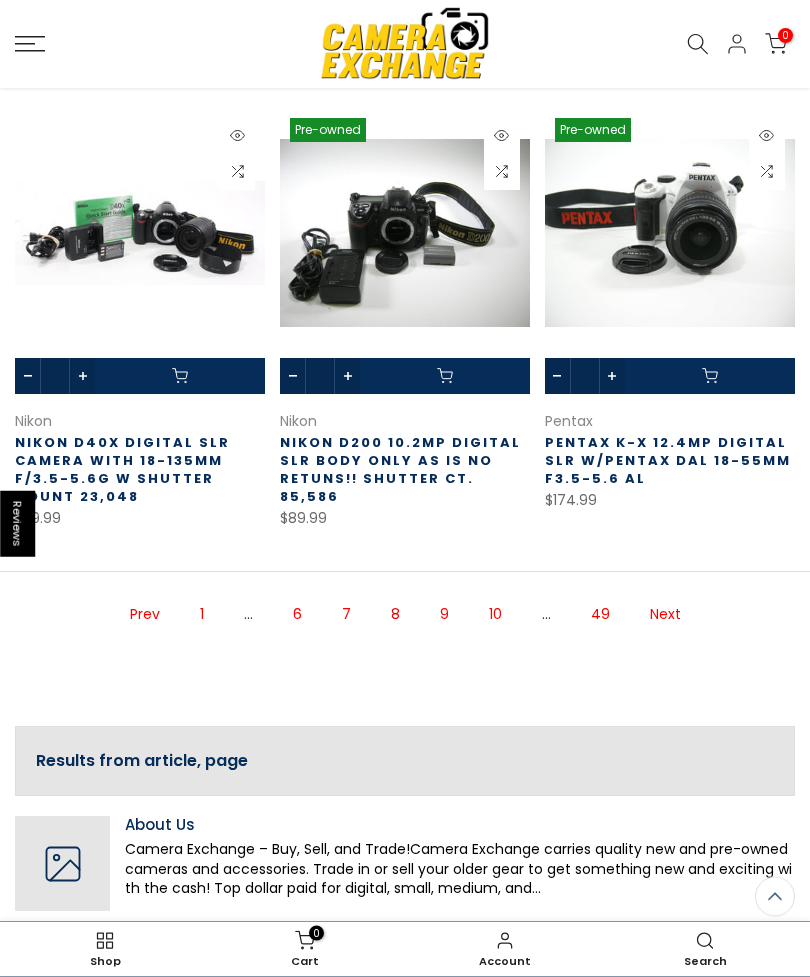 scroll, scrollTop: 1612, scrollLeft: 0, axis: vertical 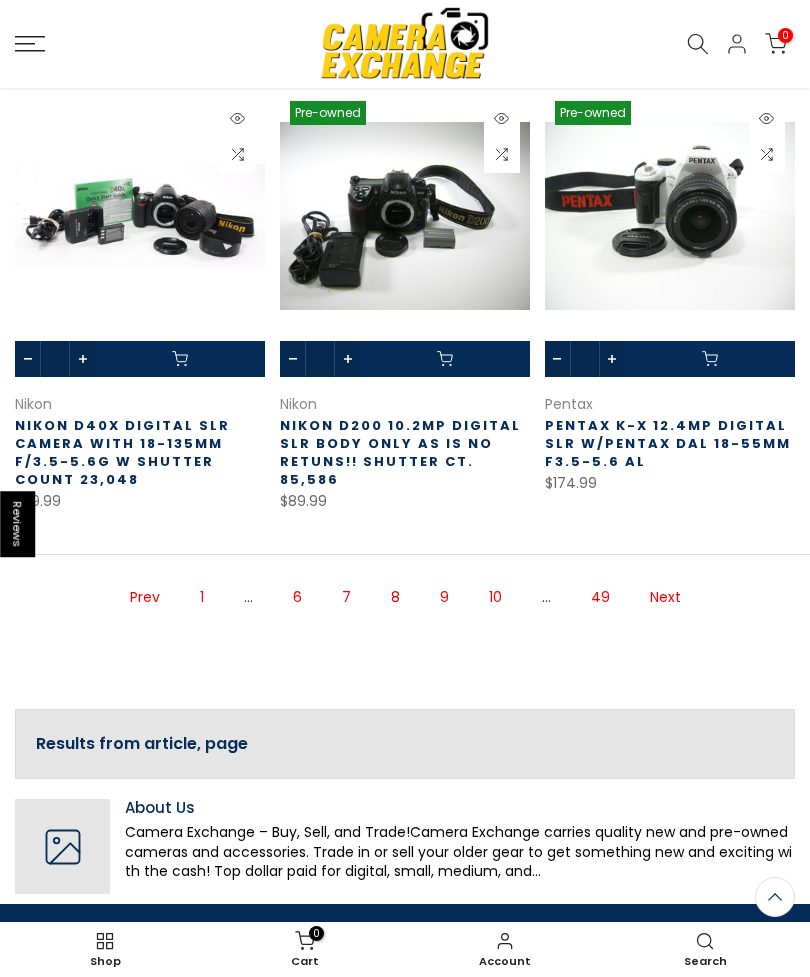 click on "9" at bounding box center [444, 597] 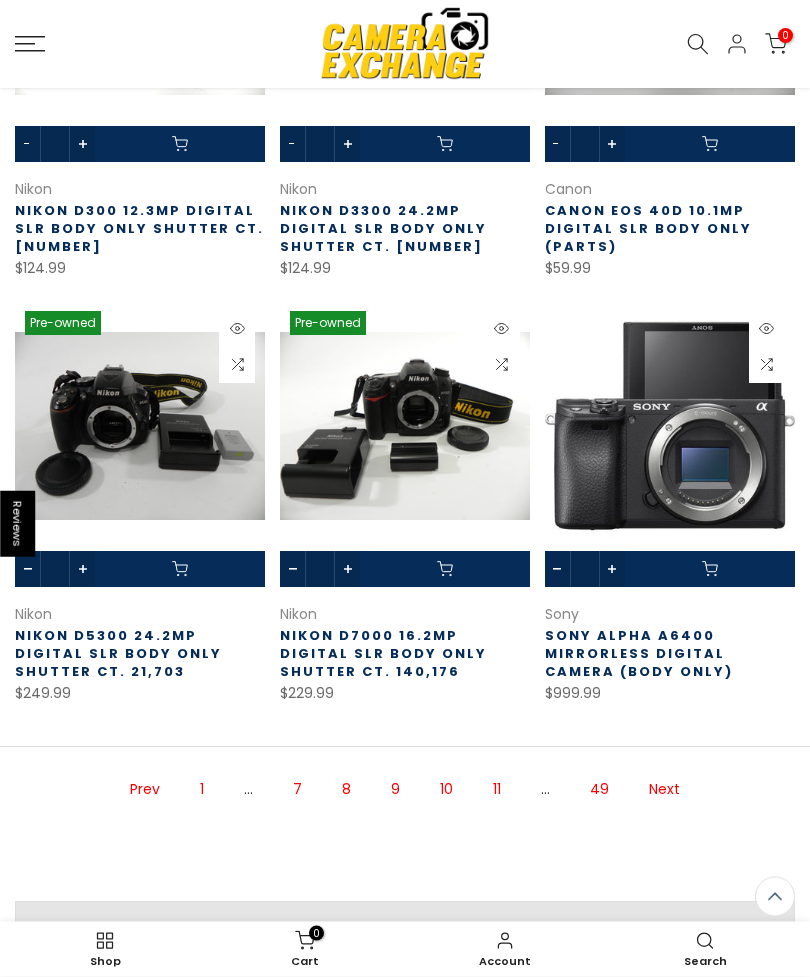 scroll, scrollTop: 1366, scrollLeft: 0, axis: vertical 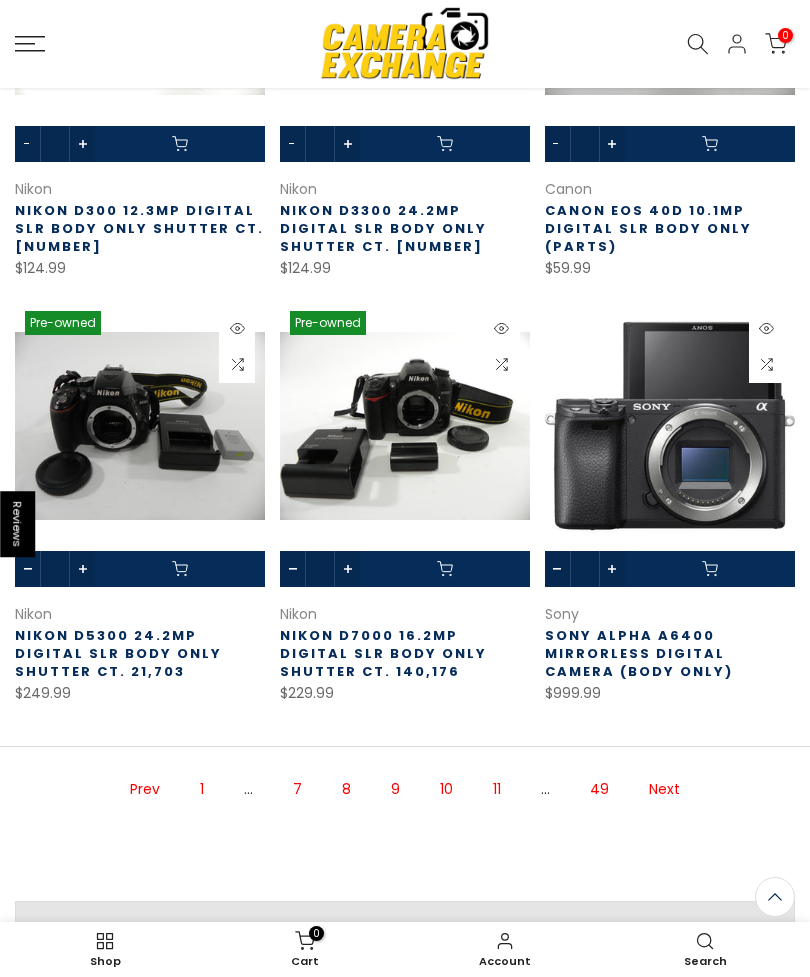 click on "11" at bounding box center [497, 789] 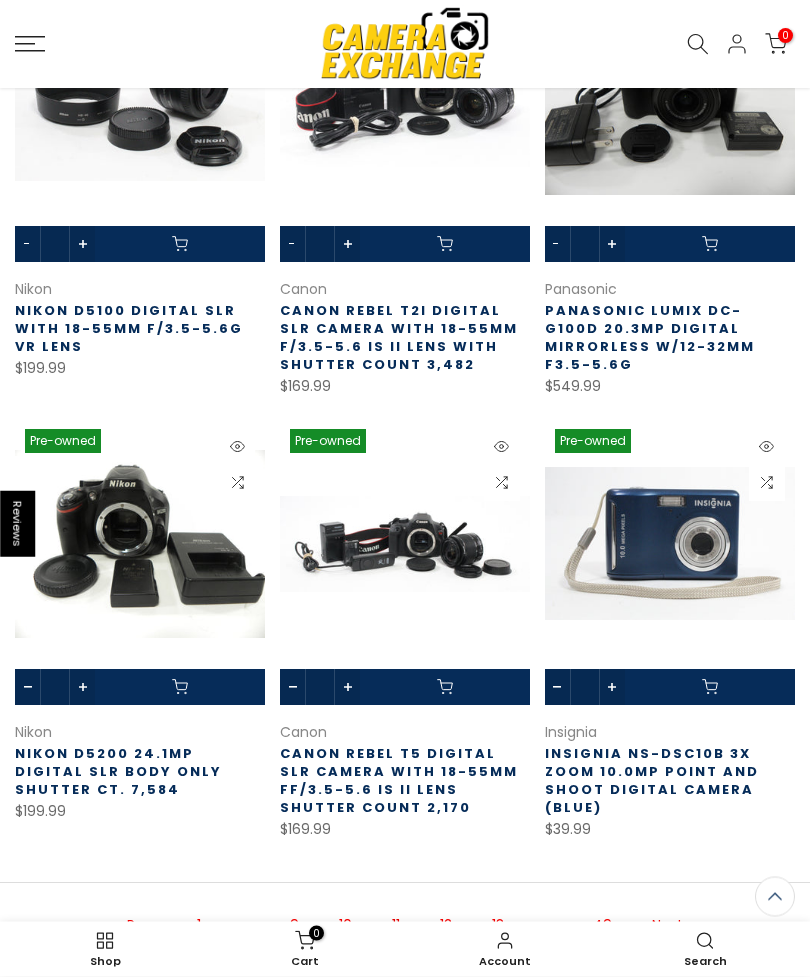 scroll, scrollTop: 1264, scrollLeft: 0, axis: vertical 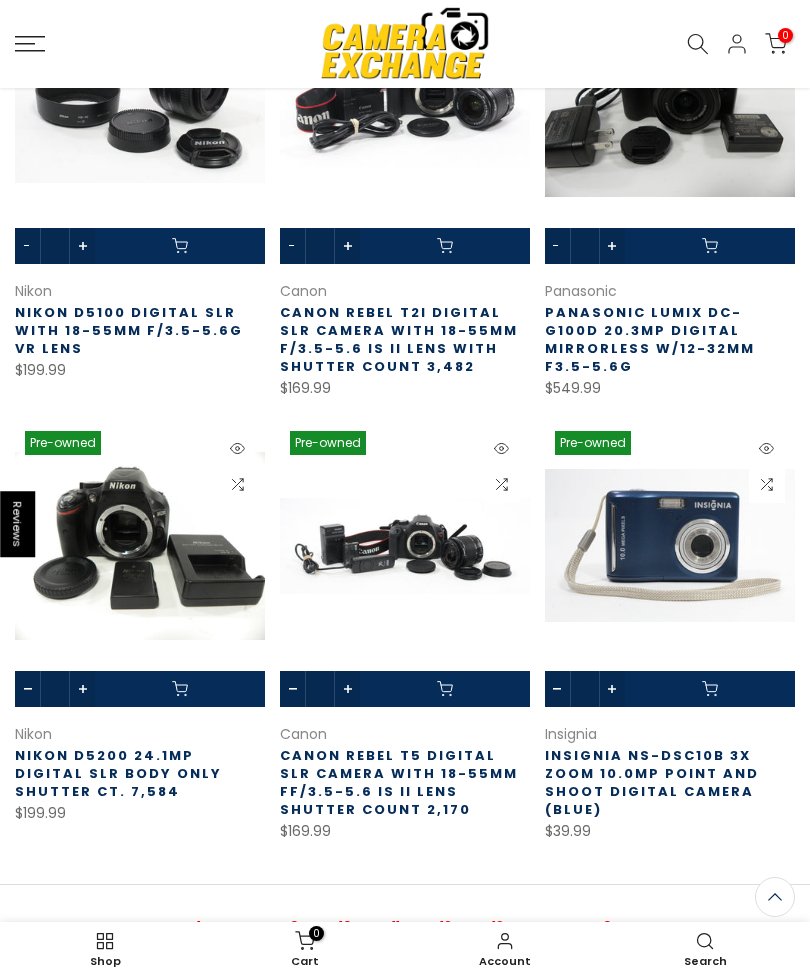 click at bounding box center (670, 564) 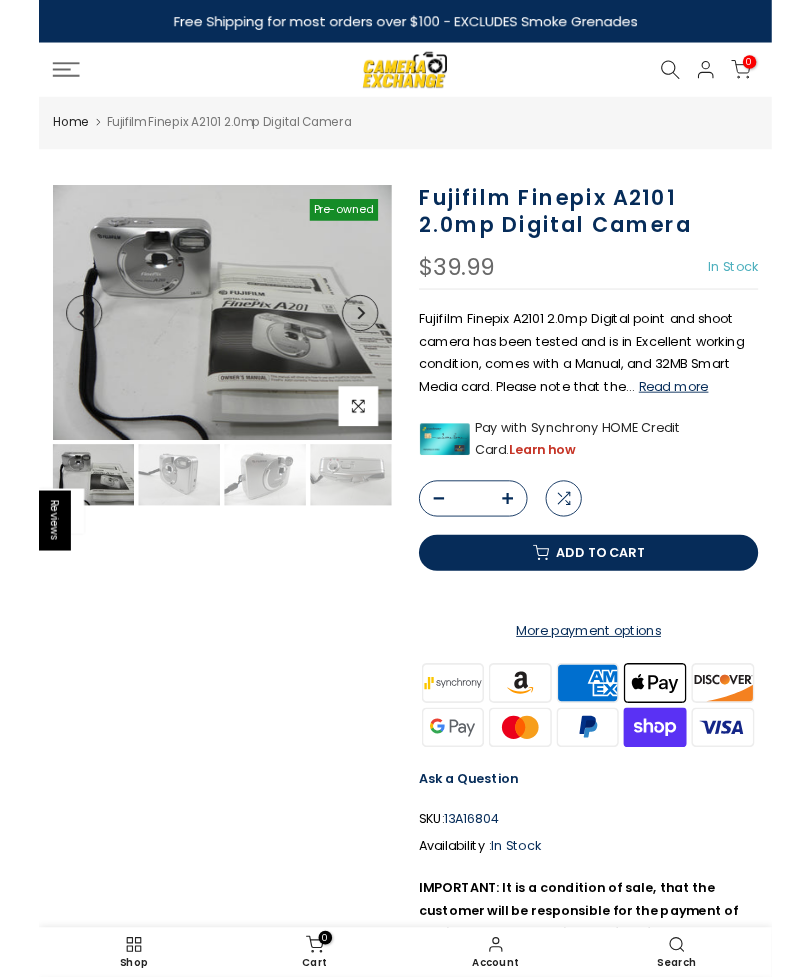 scroll, scrollTop: 0, scrollLeft: 0, axis: both 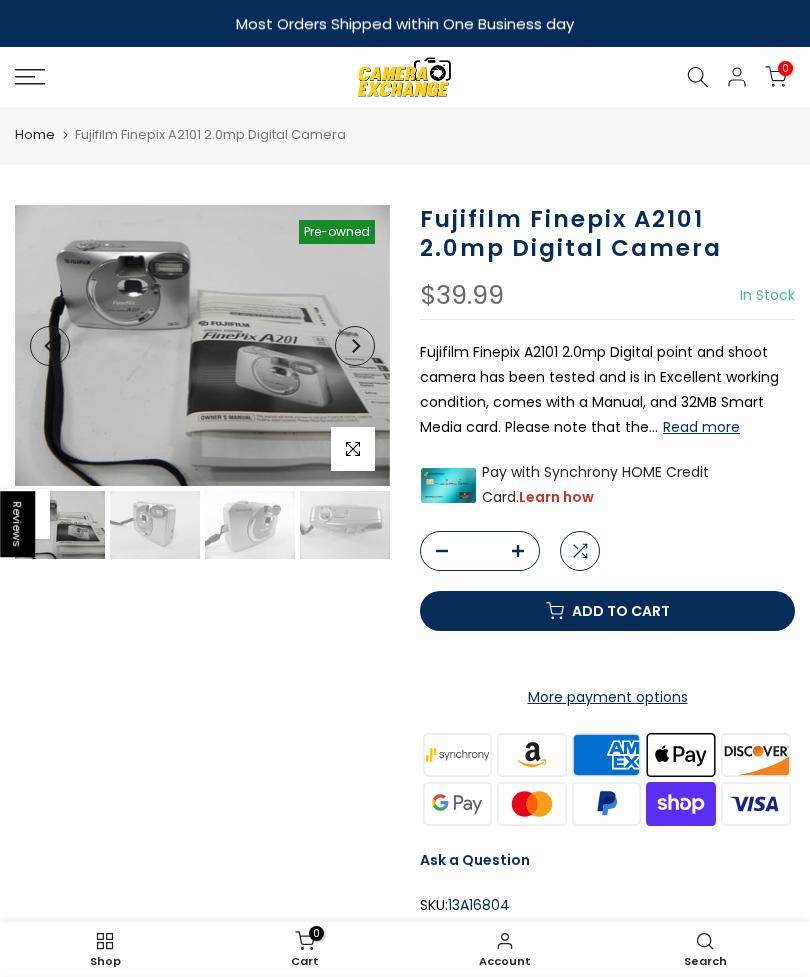 click at bounding box center [250, 525] 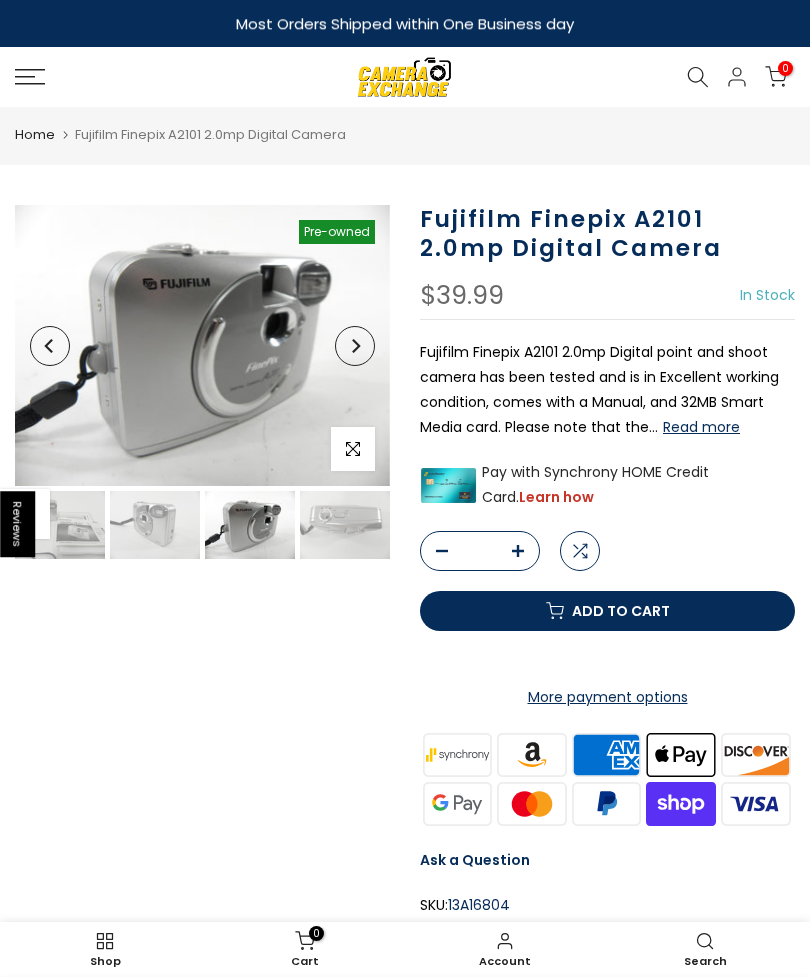 scroll, scrollTop: 0, scrollLeft: 88, axis: horizontal 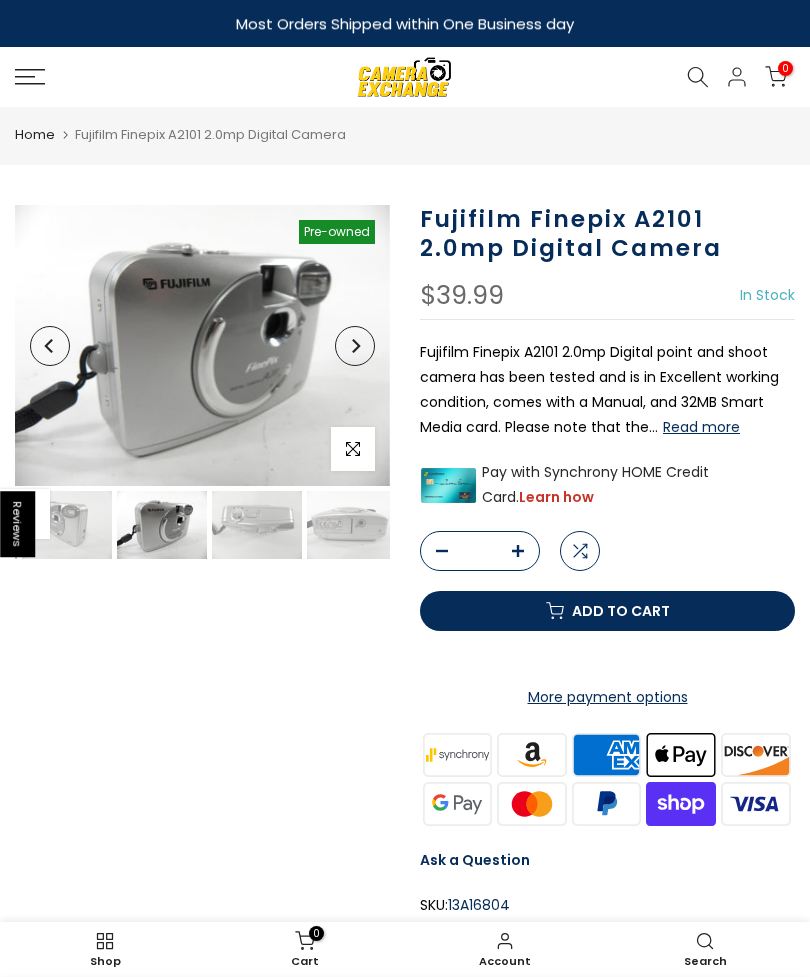 click at bounding box center (162, 525) 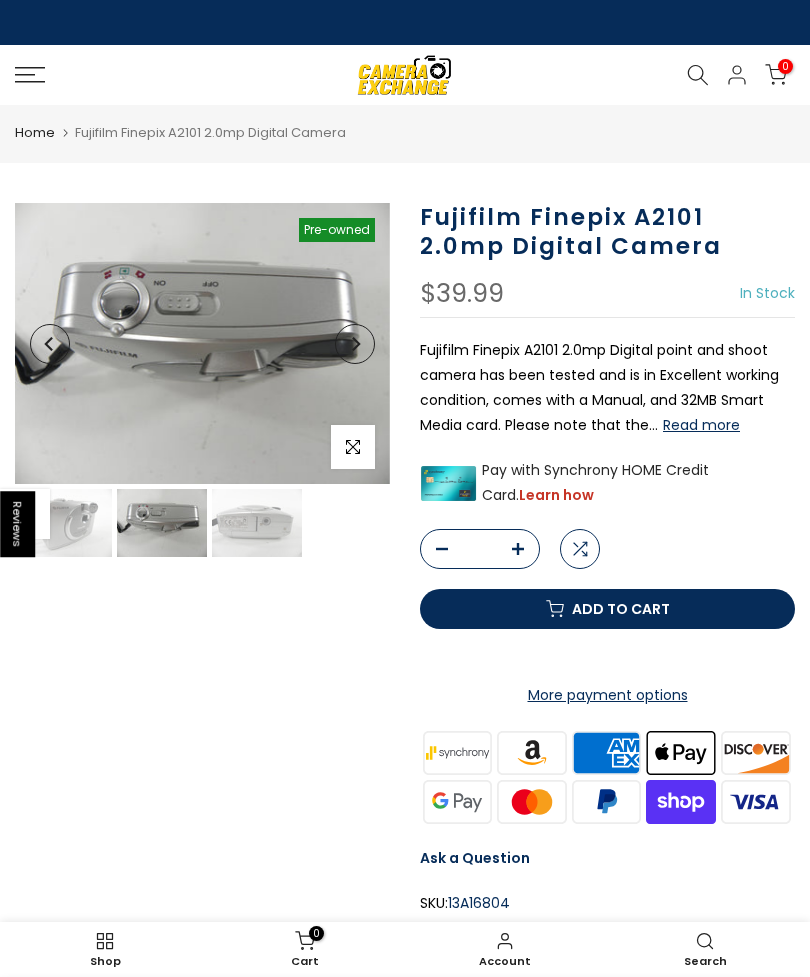 click at bounding box center (257, 523) 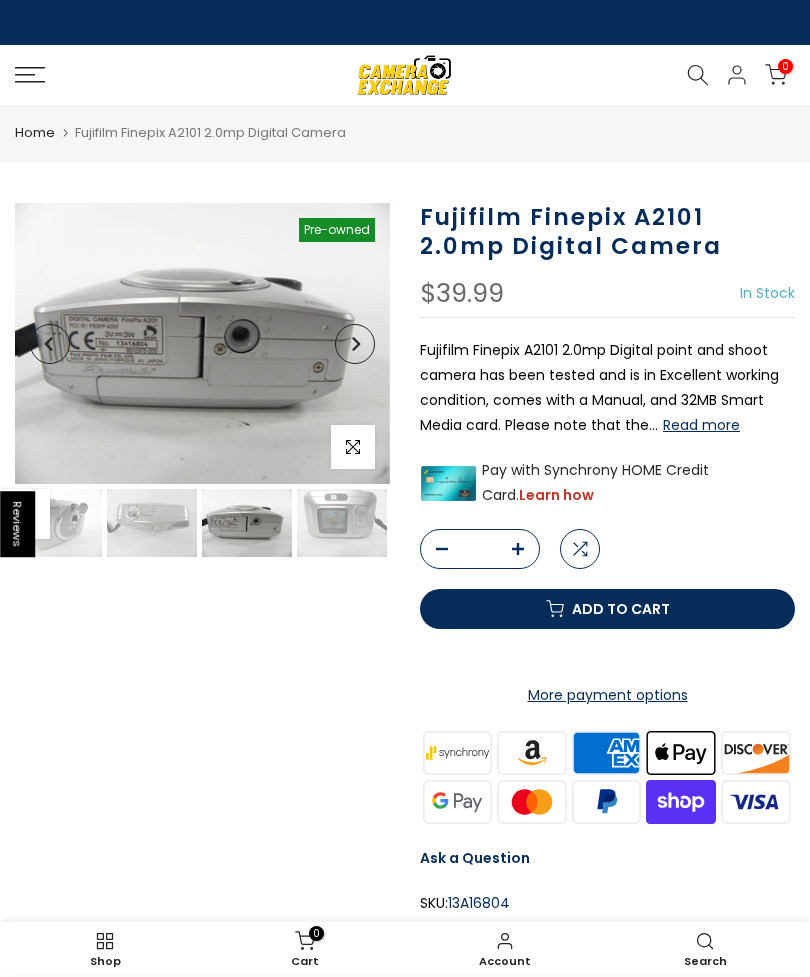 scroll, scrollTop: 0, scrollLeft: 193, axis: horizontal 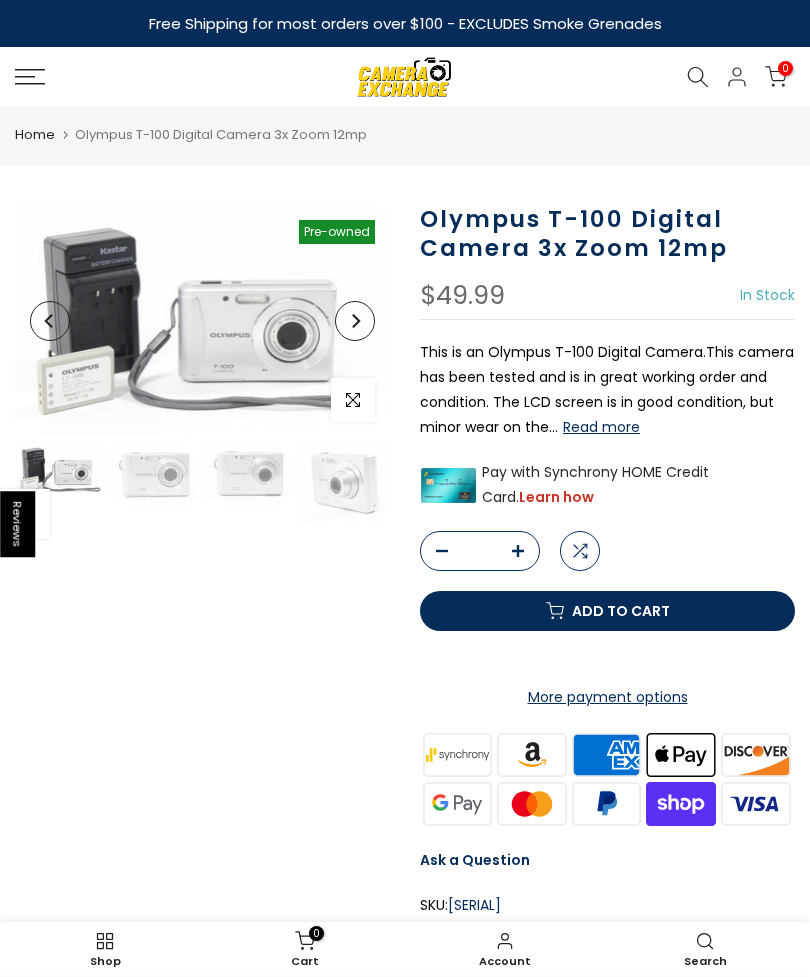 click at bounding box center [155, 474] 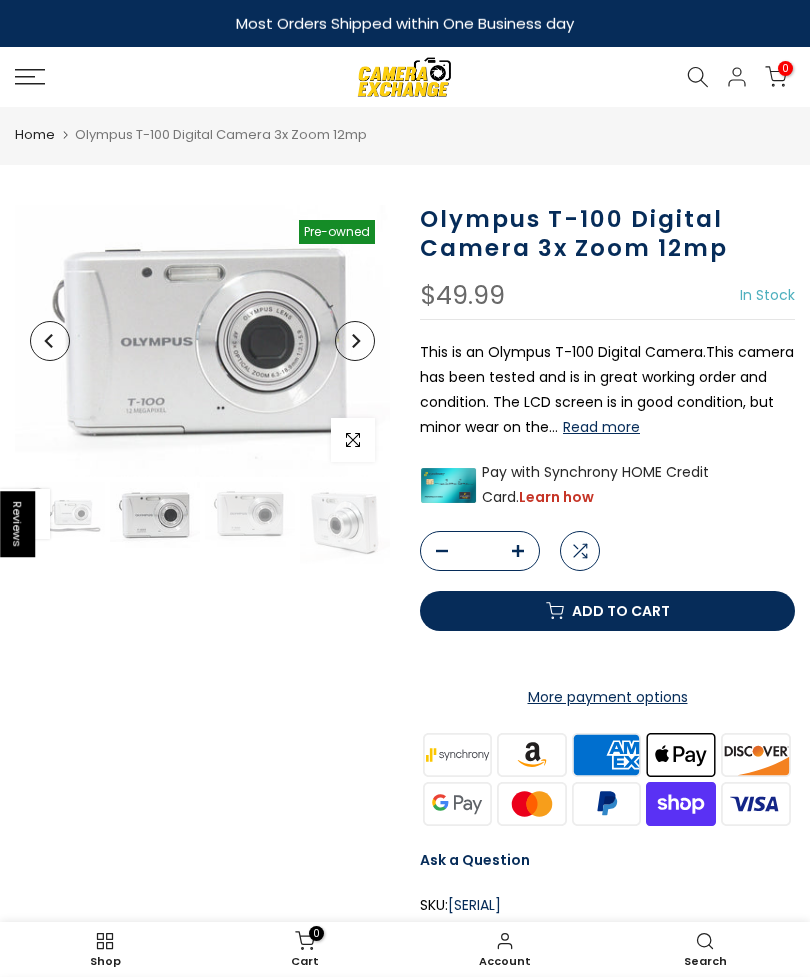 click at bounding box center [250, 514] 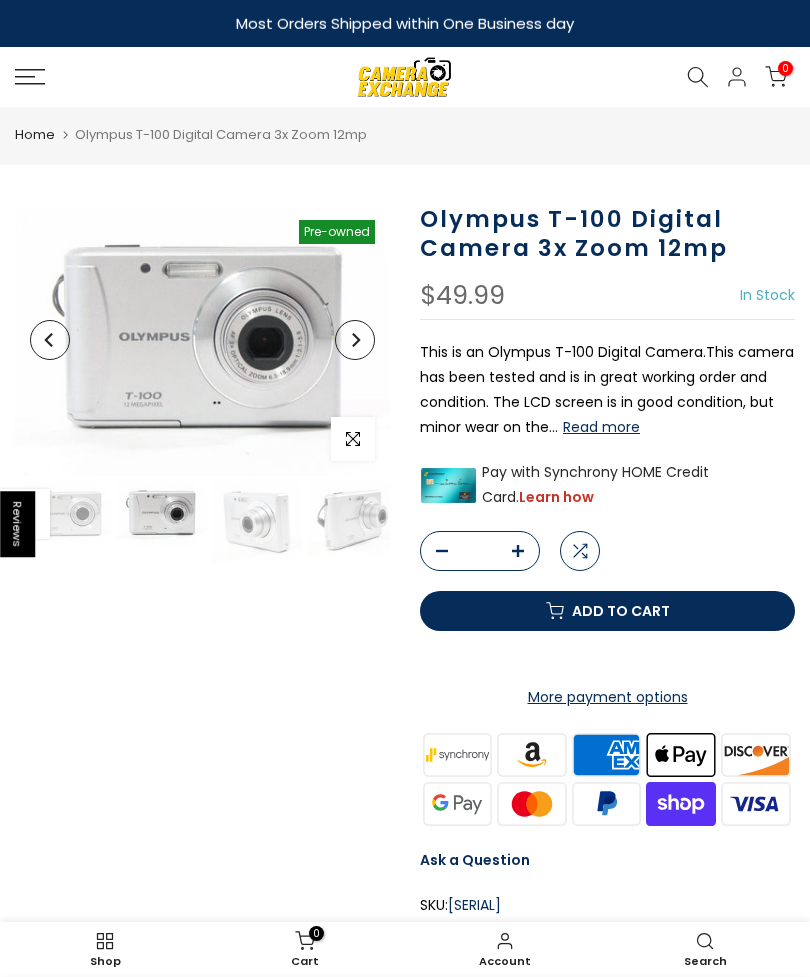 click at bounding box center [257, 522] 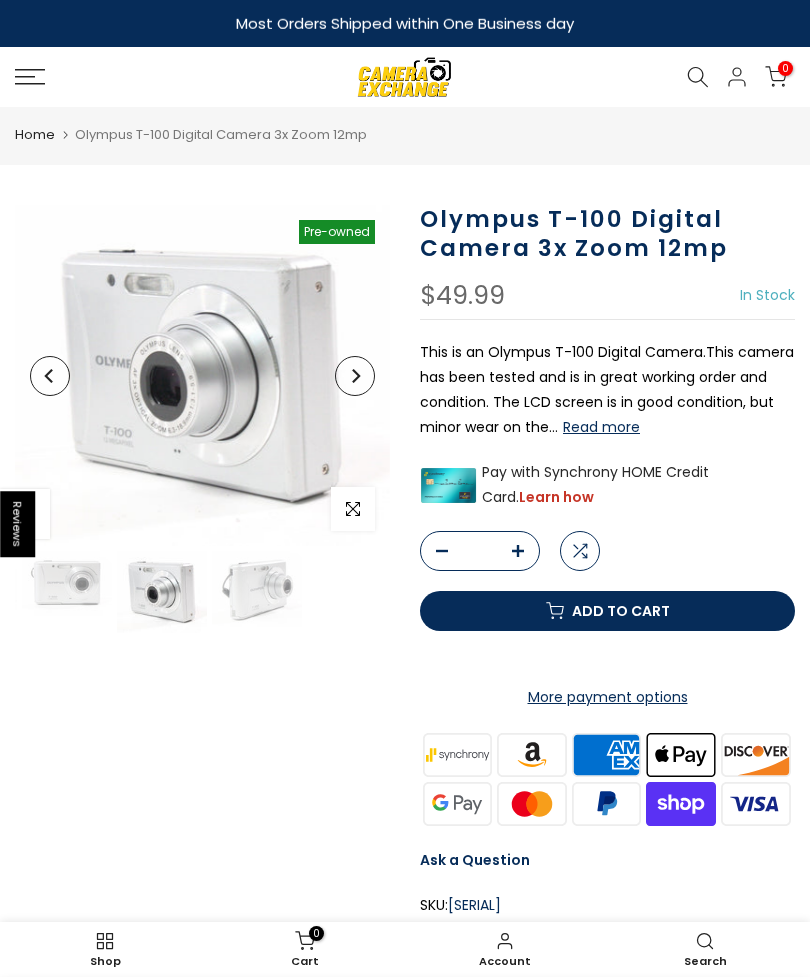 click at bounding box center (257, 589) 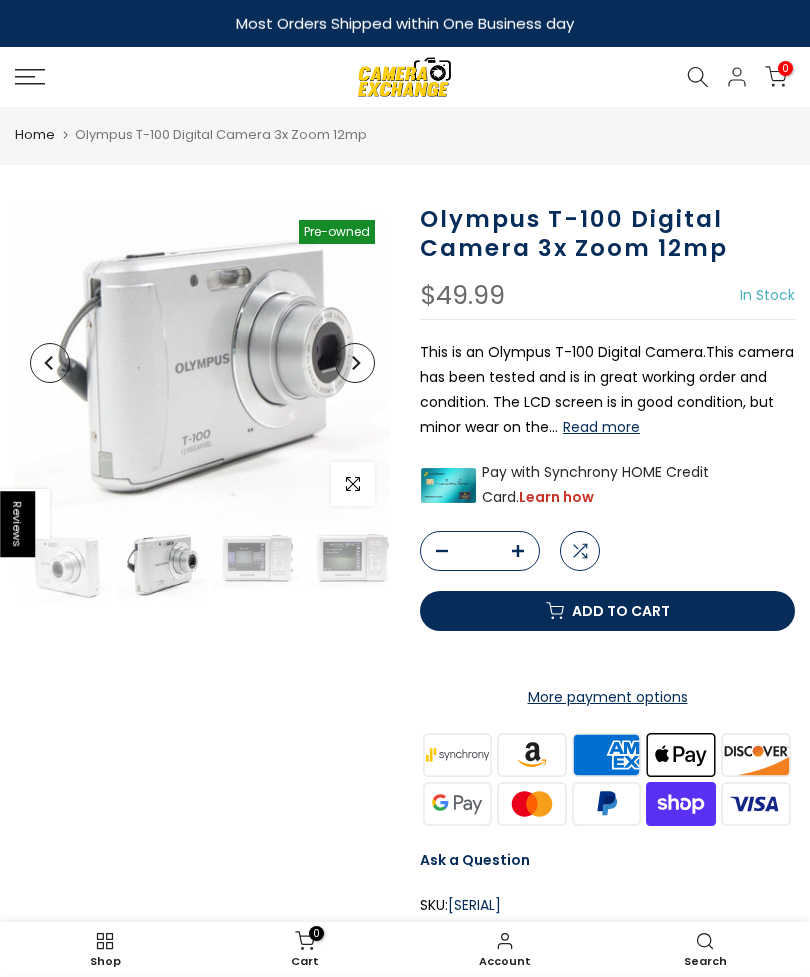 click at bounding box center (257, 558) 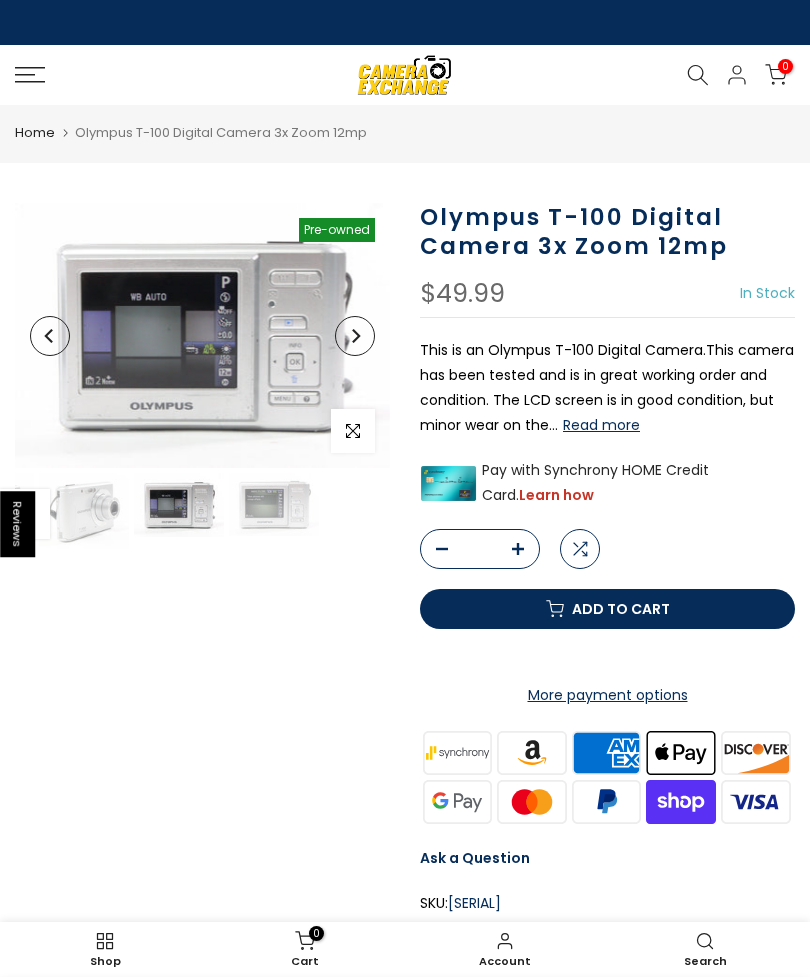 scroll, scrollTop: 0, scrollLeft: 373, axis: horizontal 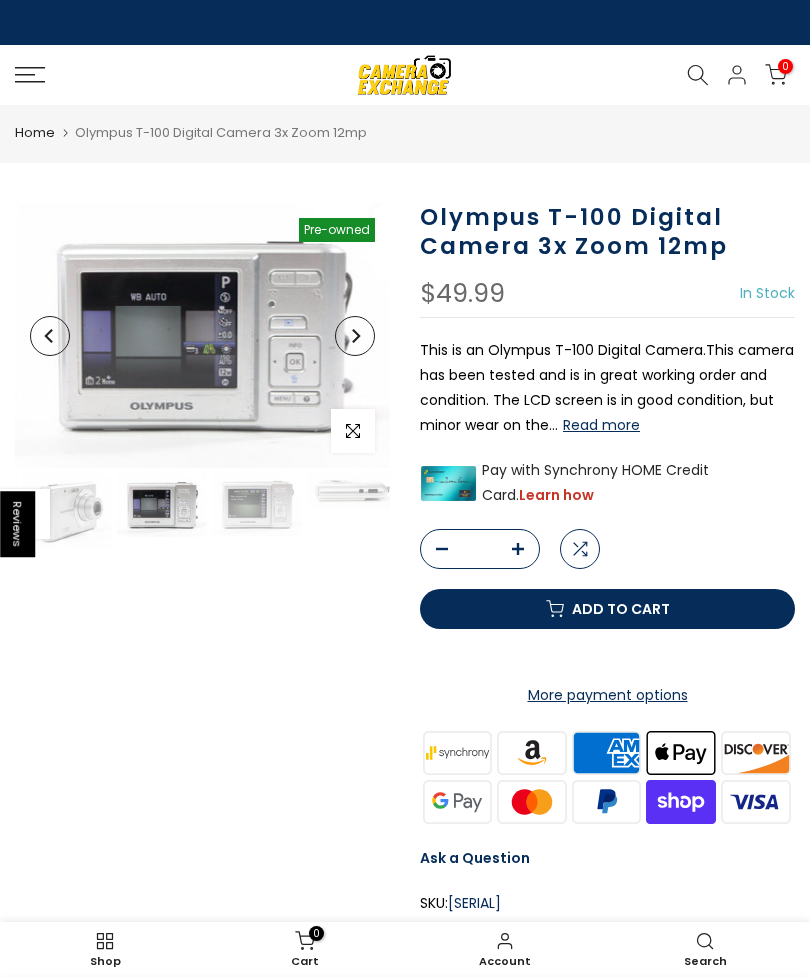 click at bounding box center [257, 504] 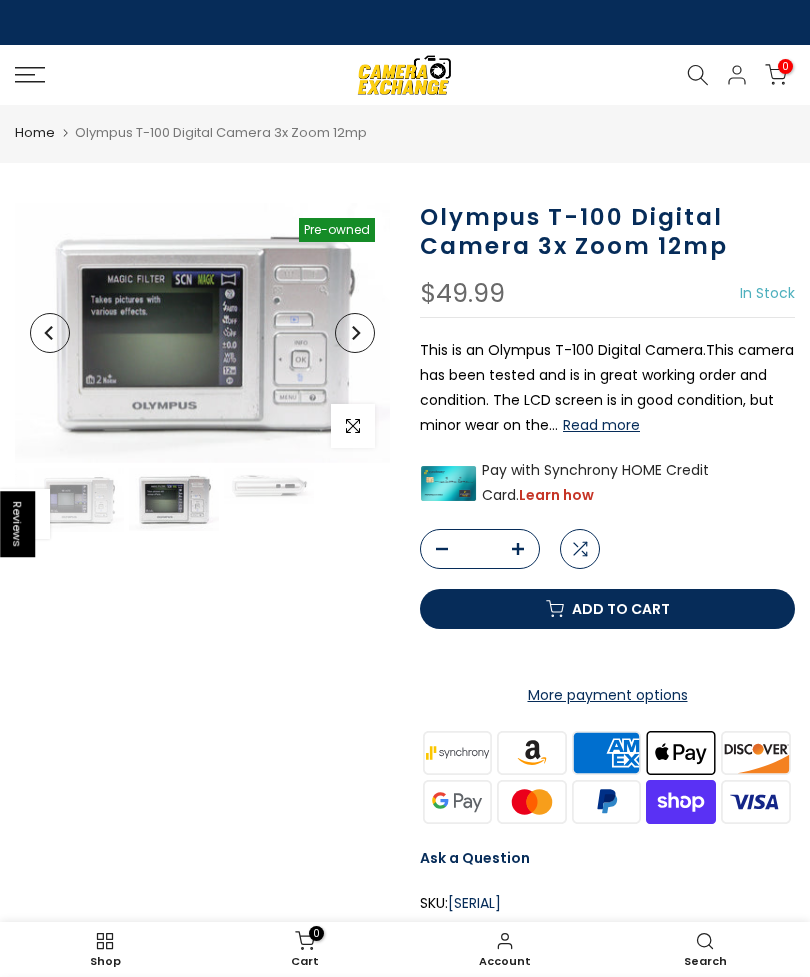 scroll, scrollTop: 0, scrollLeft: 468, axis: horizontal 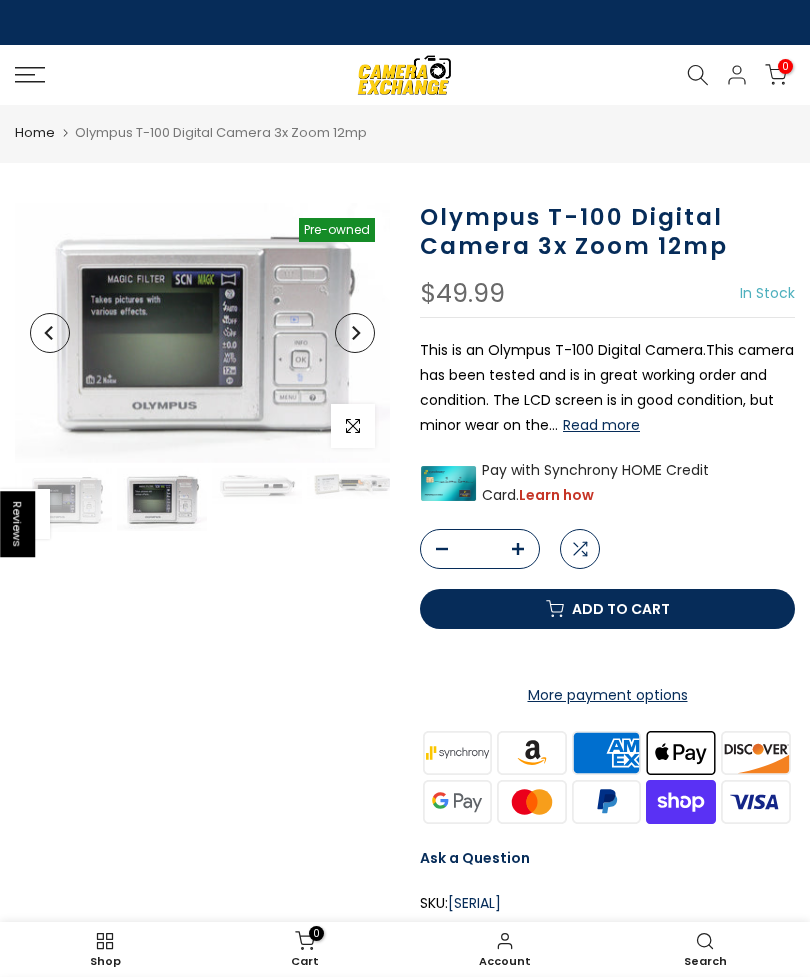 click on "Free Shipping for most orders over $100 - EXCLUDES Smoke Grenades   Most Orders Shipped within One Business day" at bounding box center (405, 22) 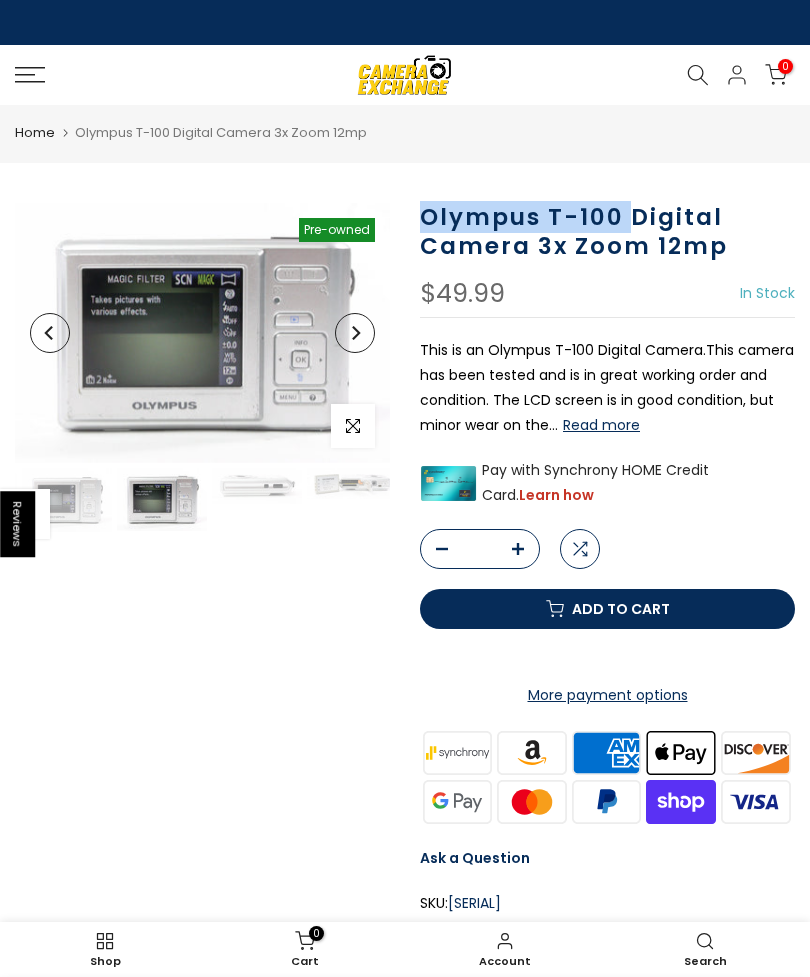 copy on "Olympus T-100" 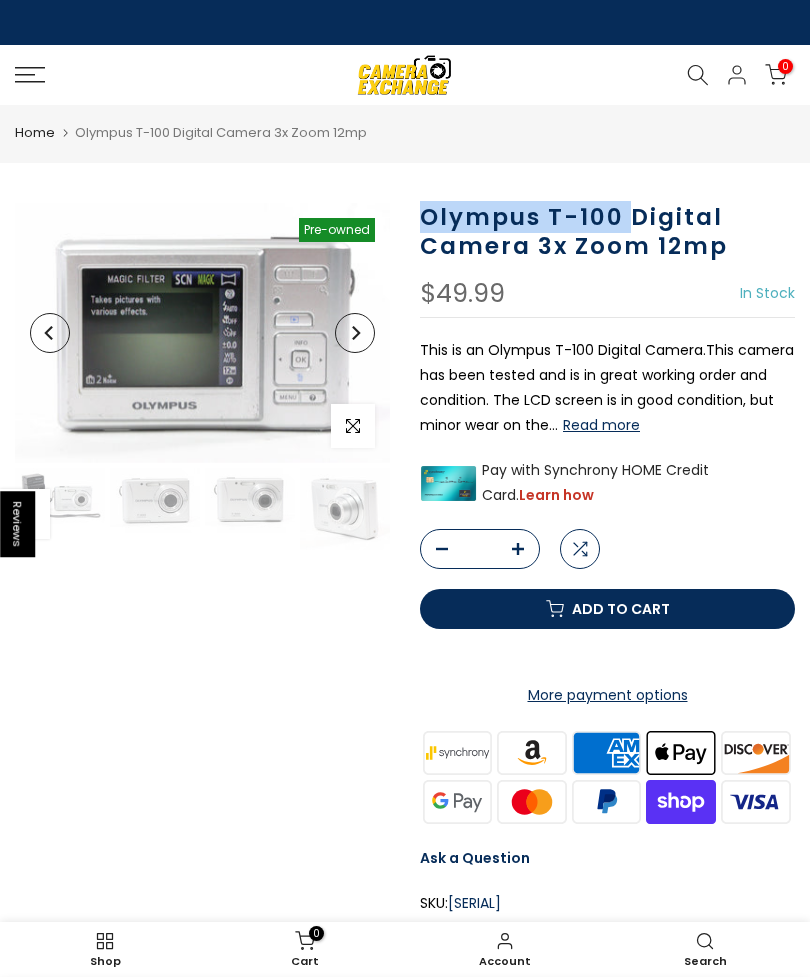 scroll, scrollTop: 0, scrollLeft: 0, axis: both 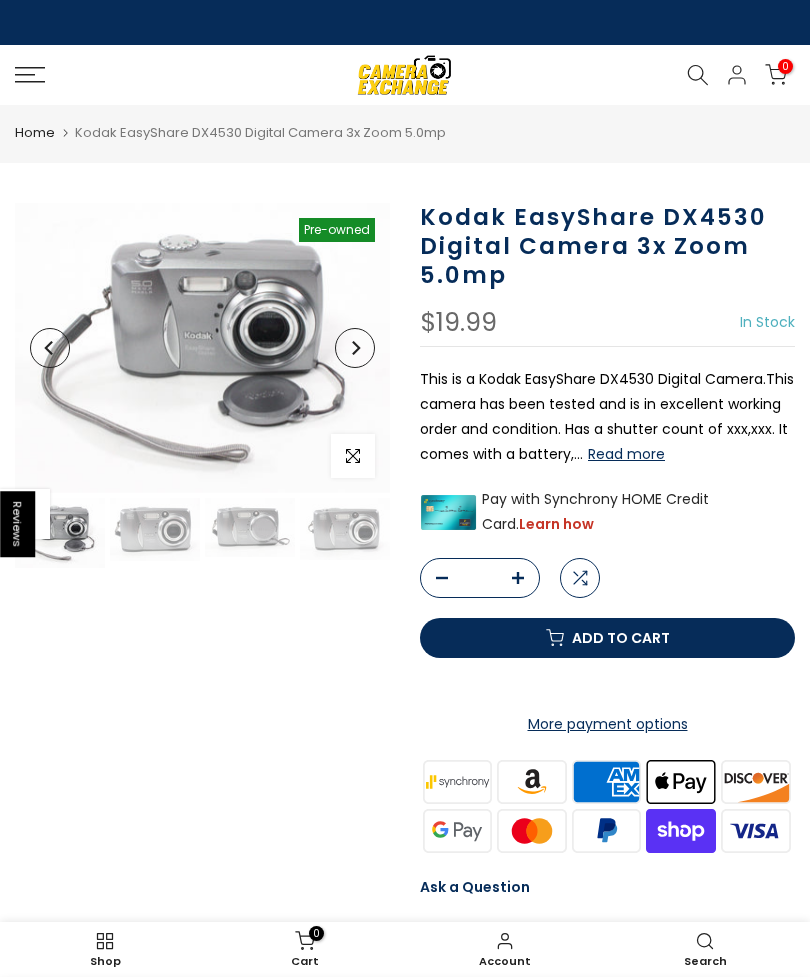 click at bounding box center (155, 529) 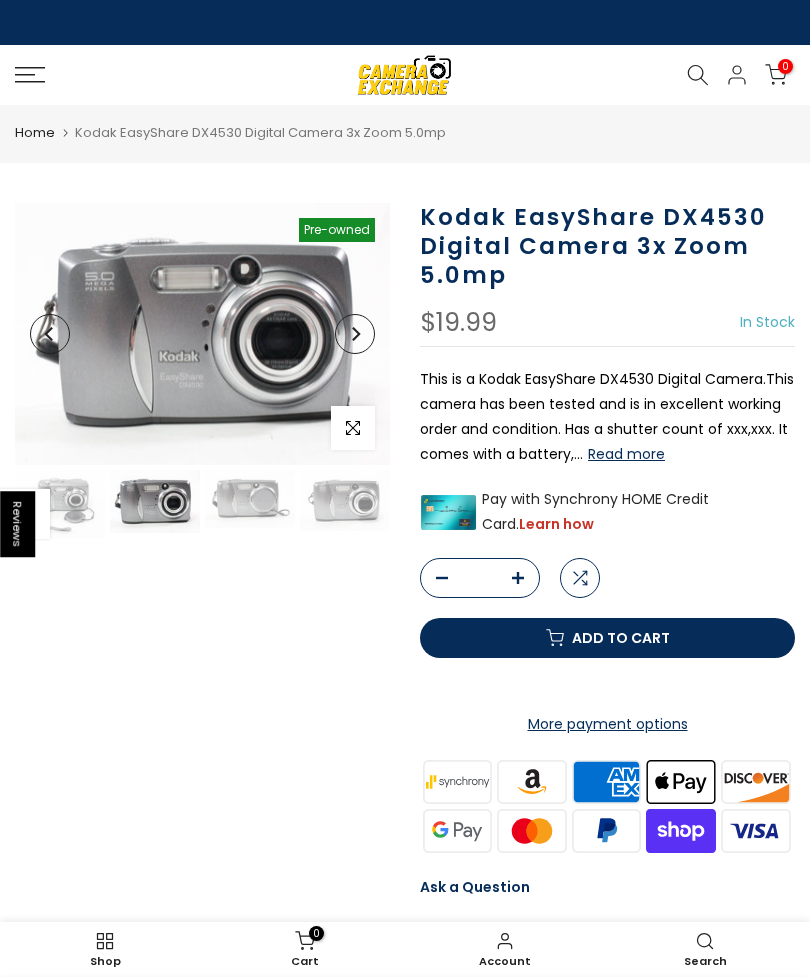click at bounding box center [250, 499] 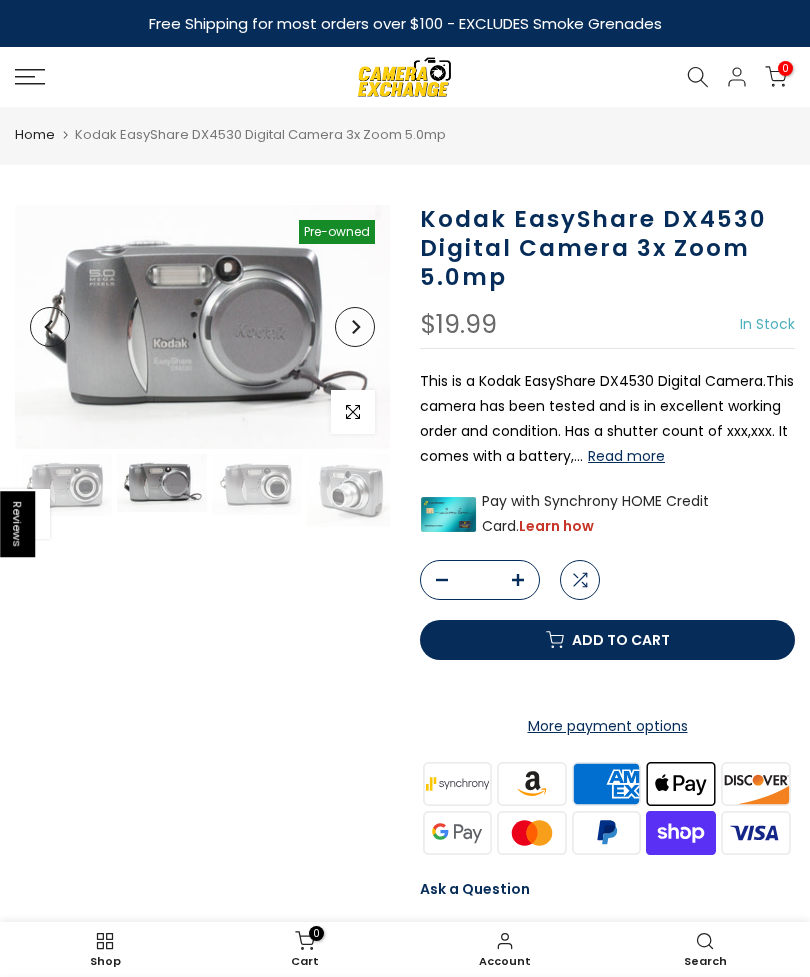 click at bounding box center [257, 484] 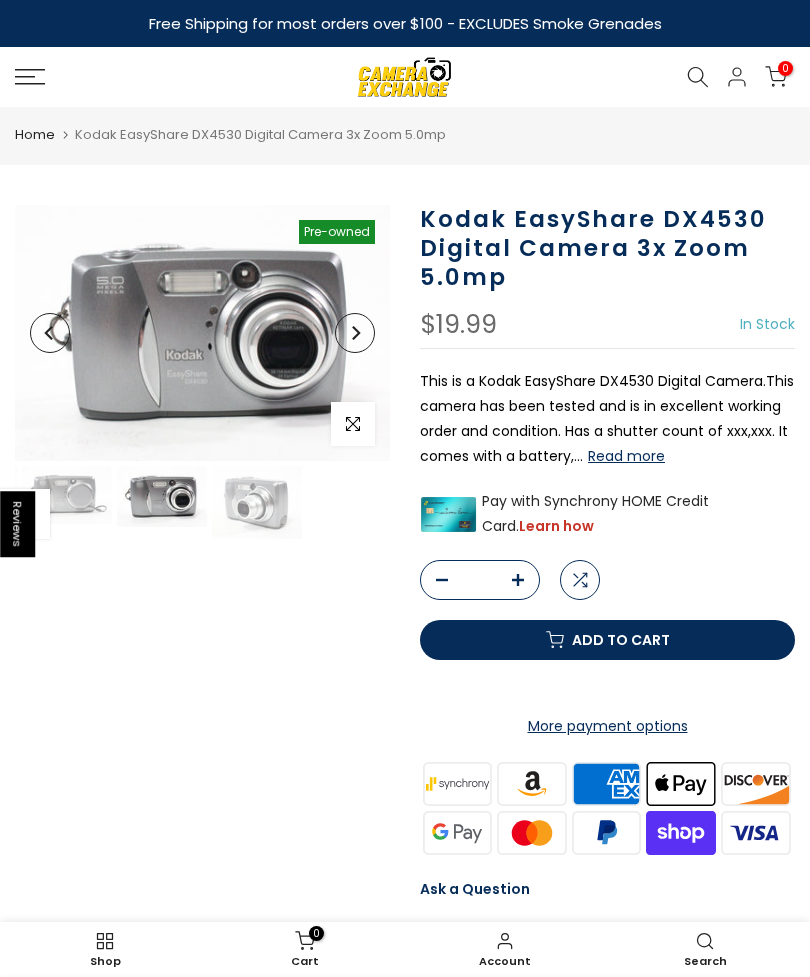 click at bounding box center [257, 503] 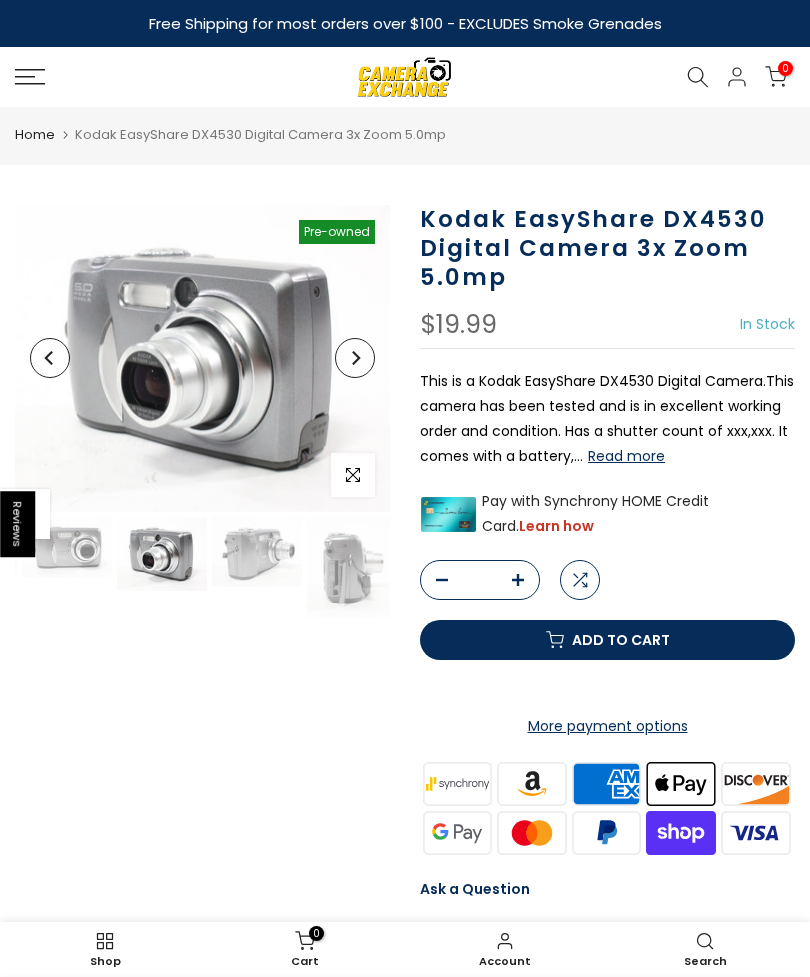 click at bounding box center (257, 552) 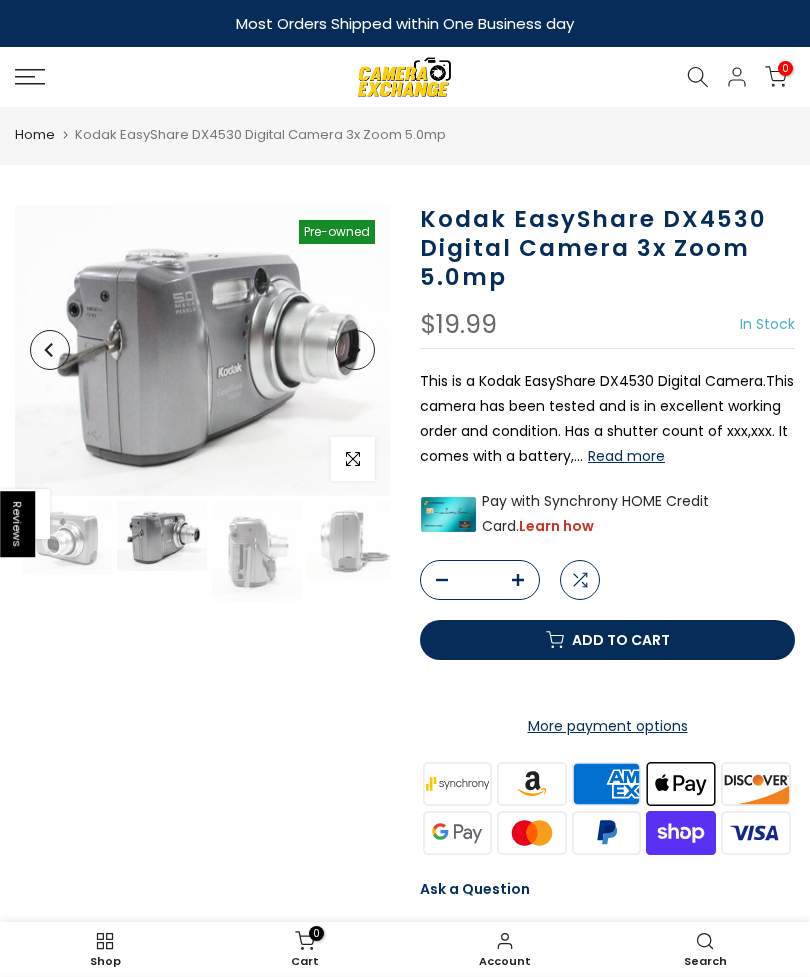 click at bounding box center [257, 551] 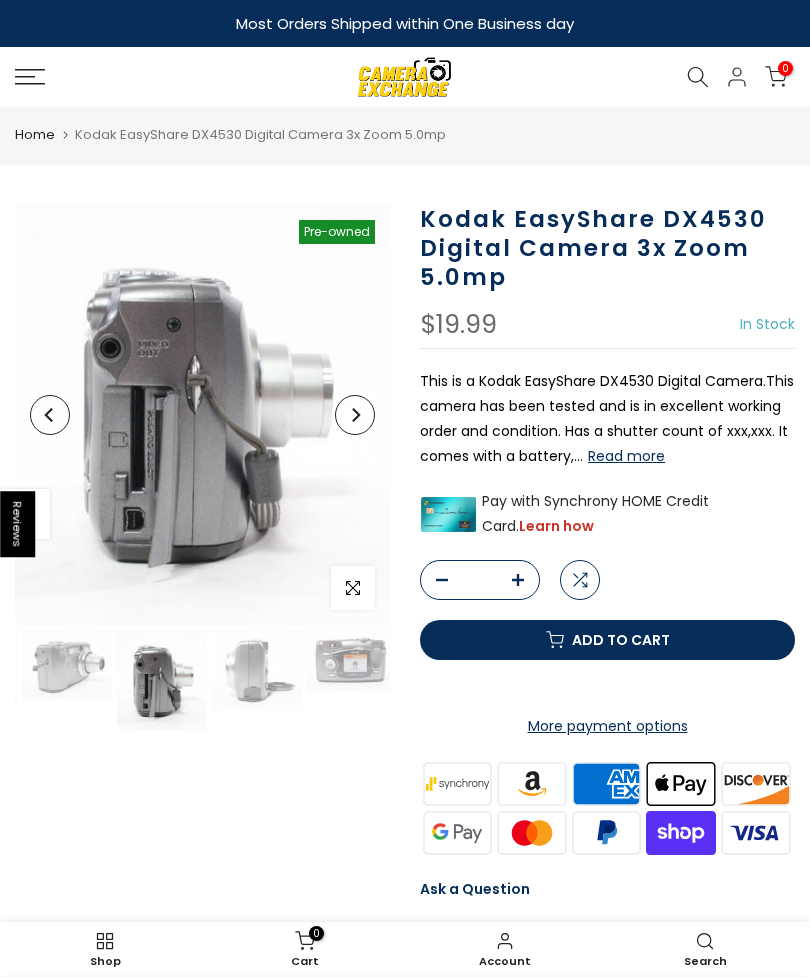 click at bounding box center (257, 670) 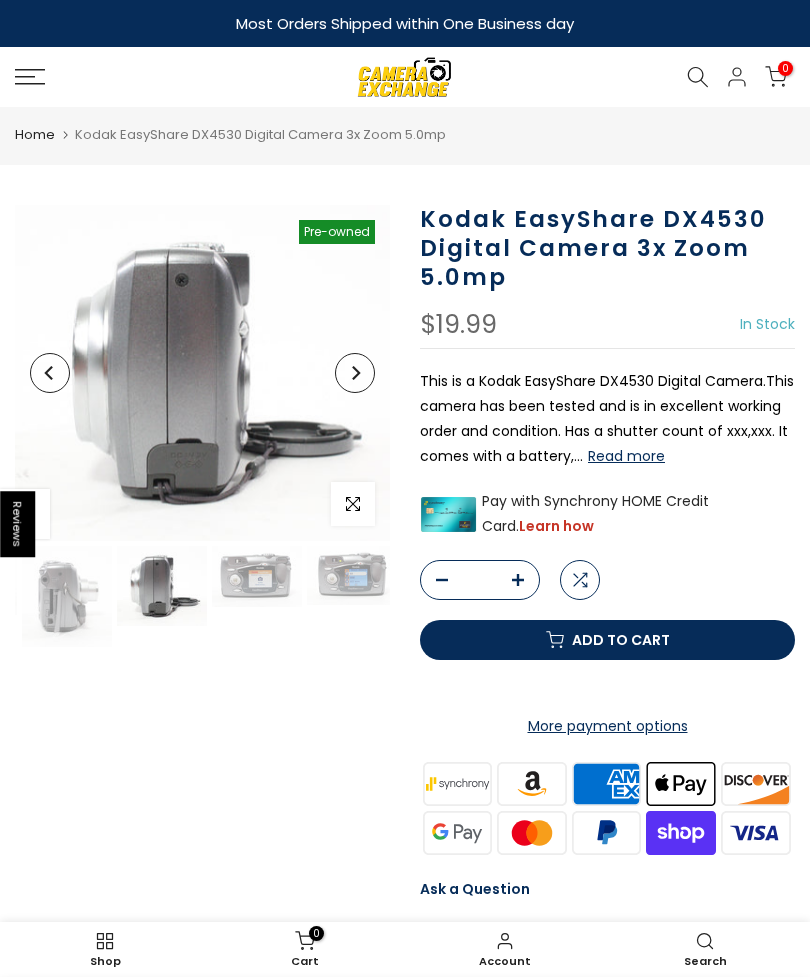 click at bounding box center (257, 577) 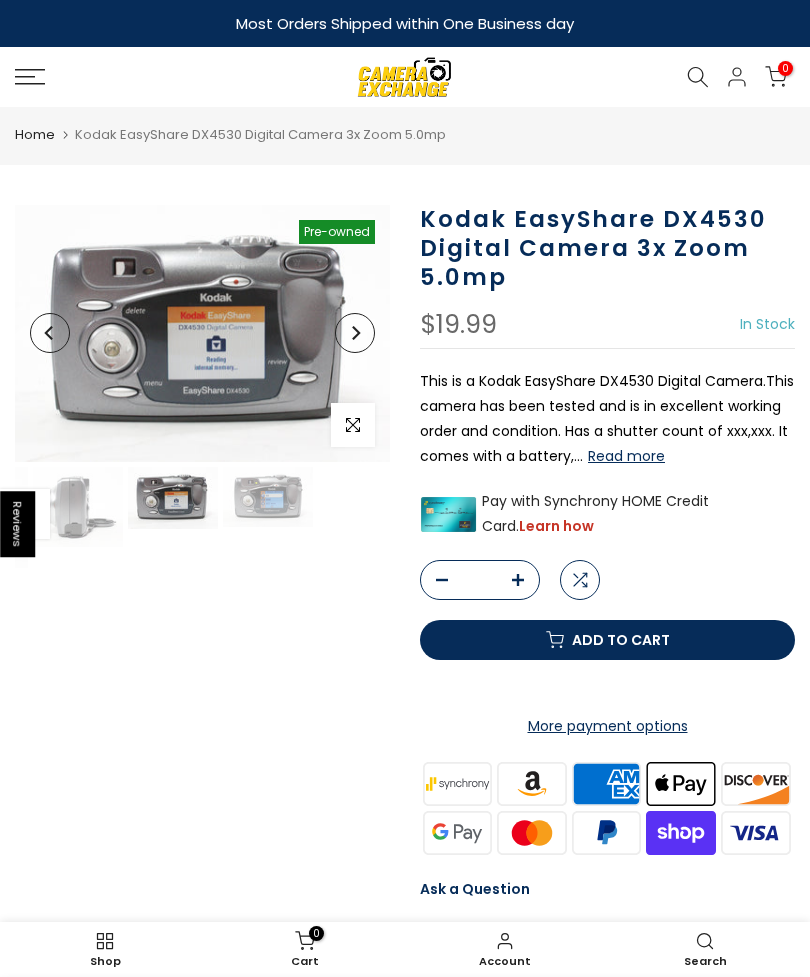 scroll, scrollTop: 0, scrollLeft: 658, axis: horizontal 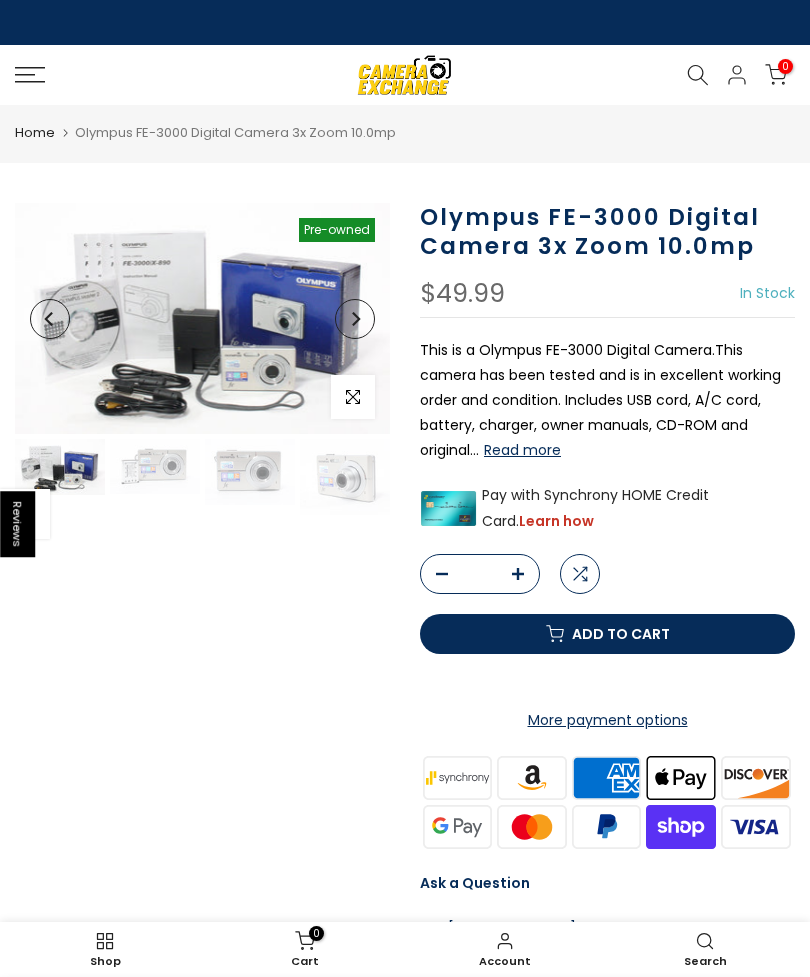 click at bounding box center (155, 466) 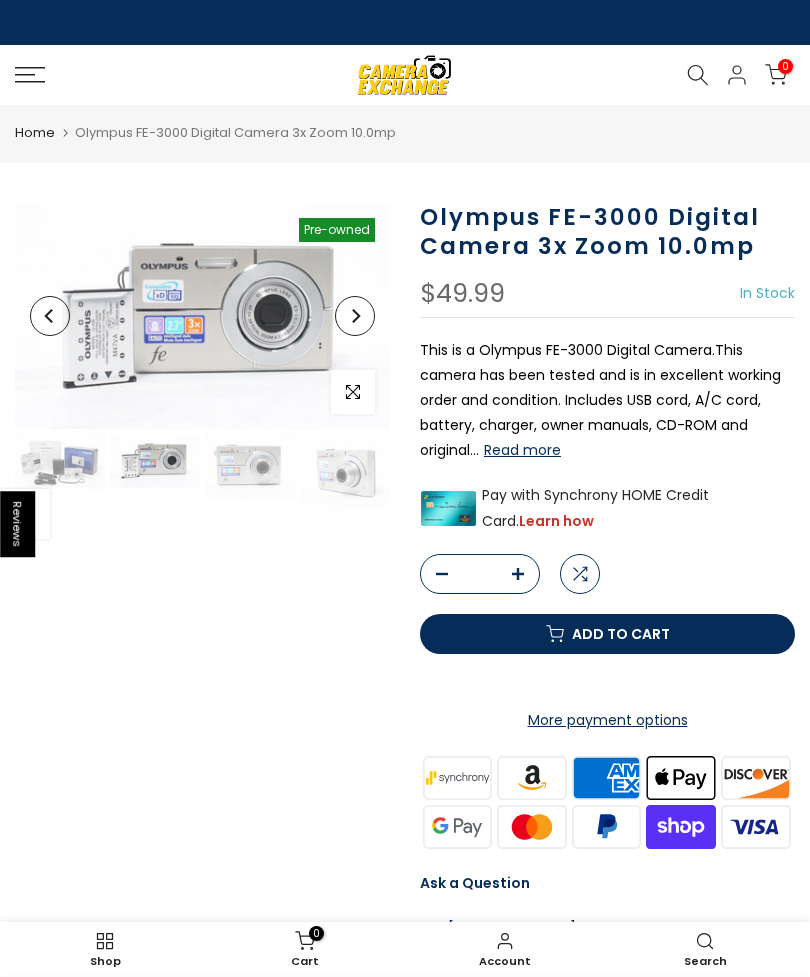 click at bounding box center (250, 466) 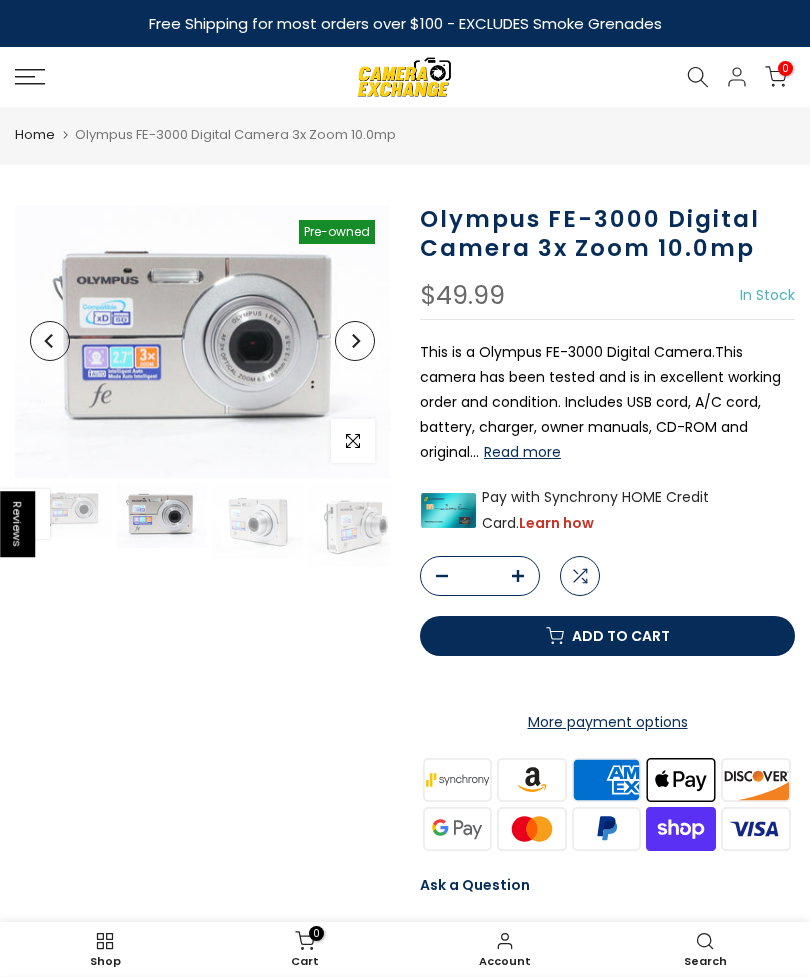 click at bounding box center [257, 521] 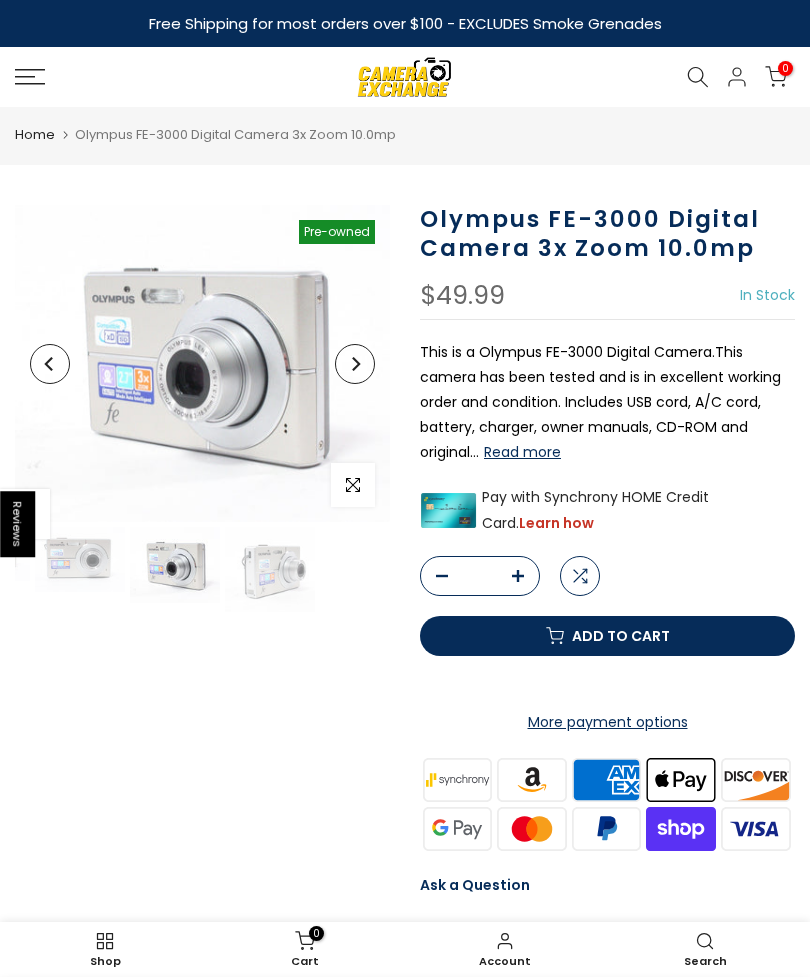 scroll, scrollTop: 0, scrollLeft: 183, axis: horizontal 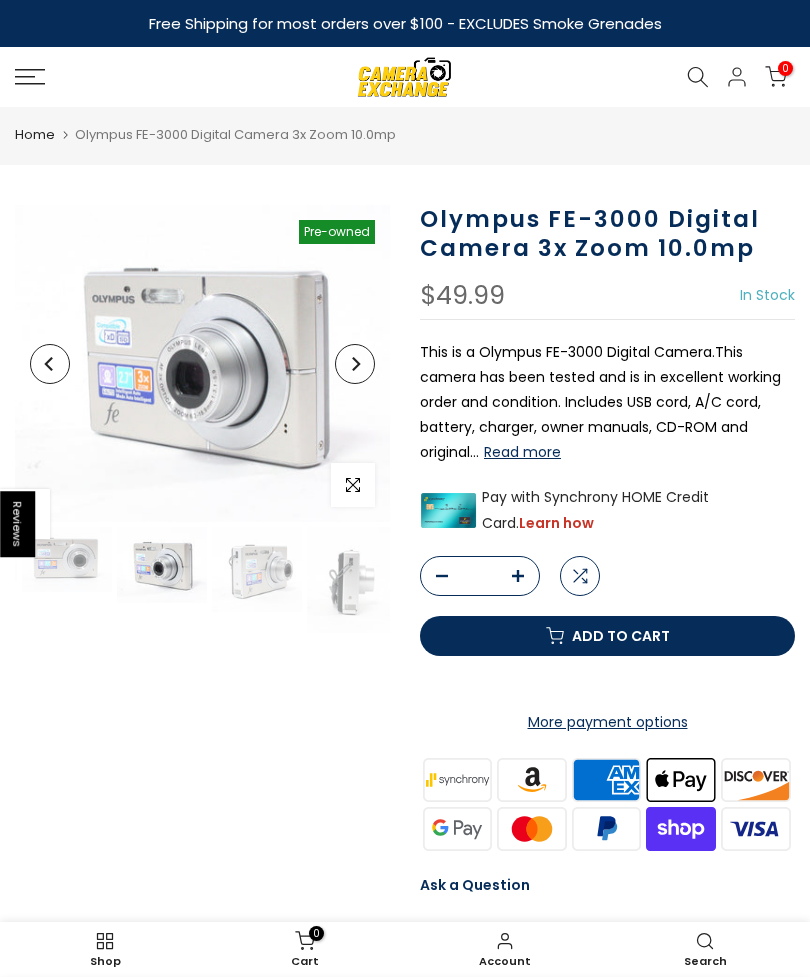 click at bounding box center [257, 569] 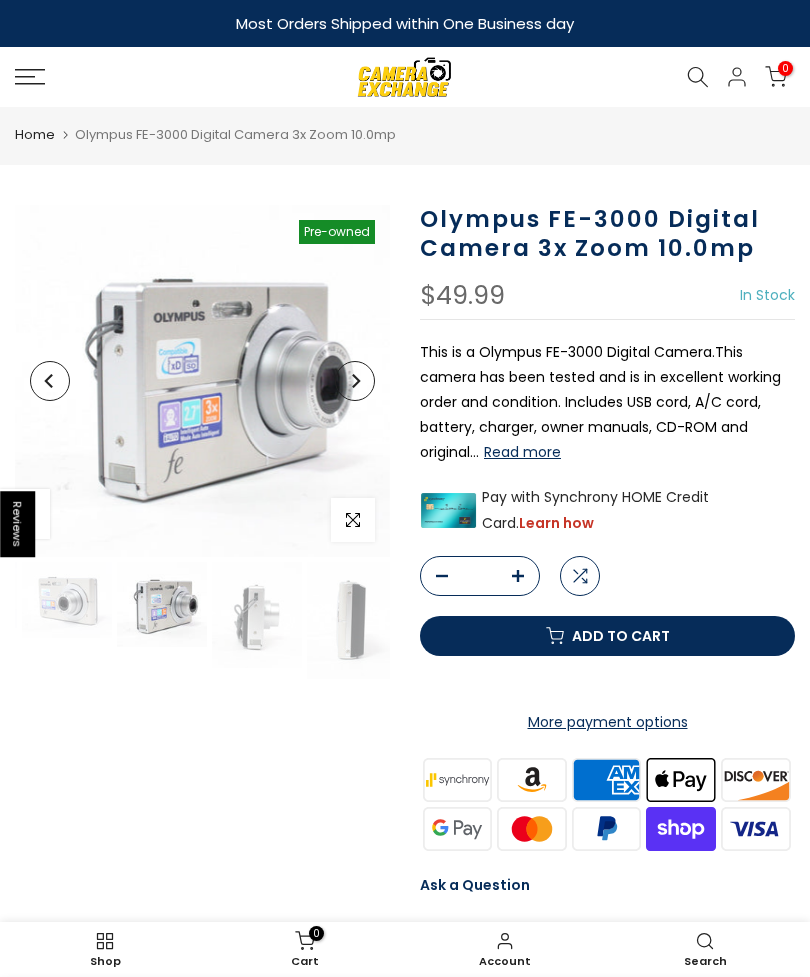 click at bounding box center (257, 615) 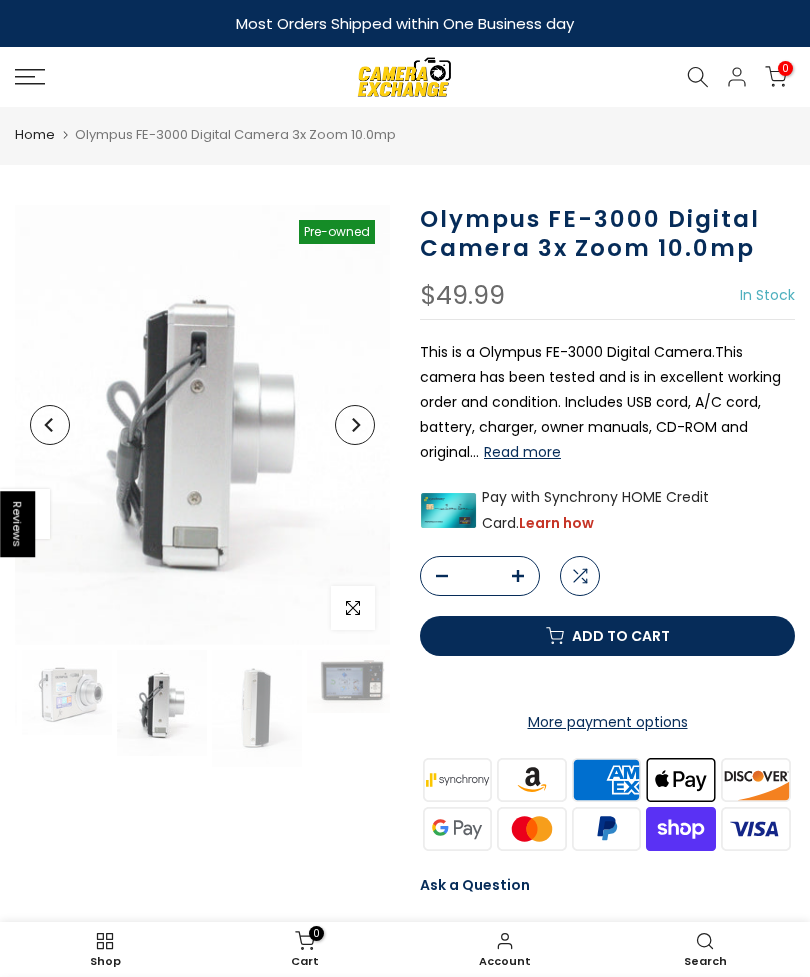 click at bounding box center [257, 708] 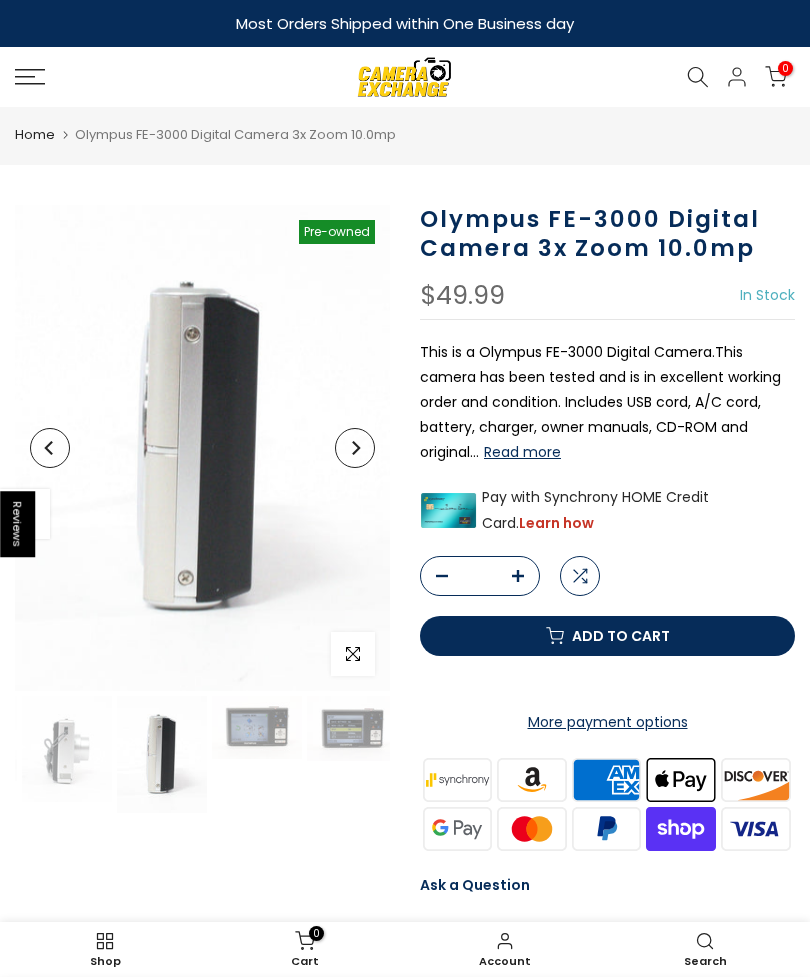 click at bounding box center (257, 727) 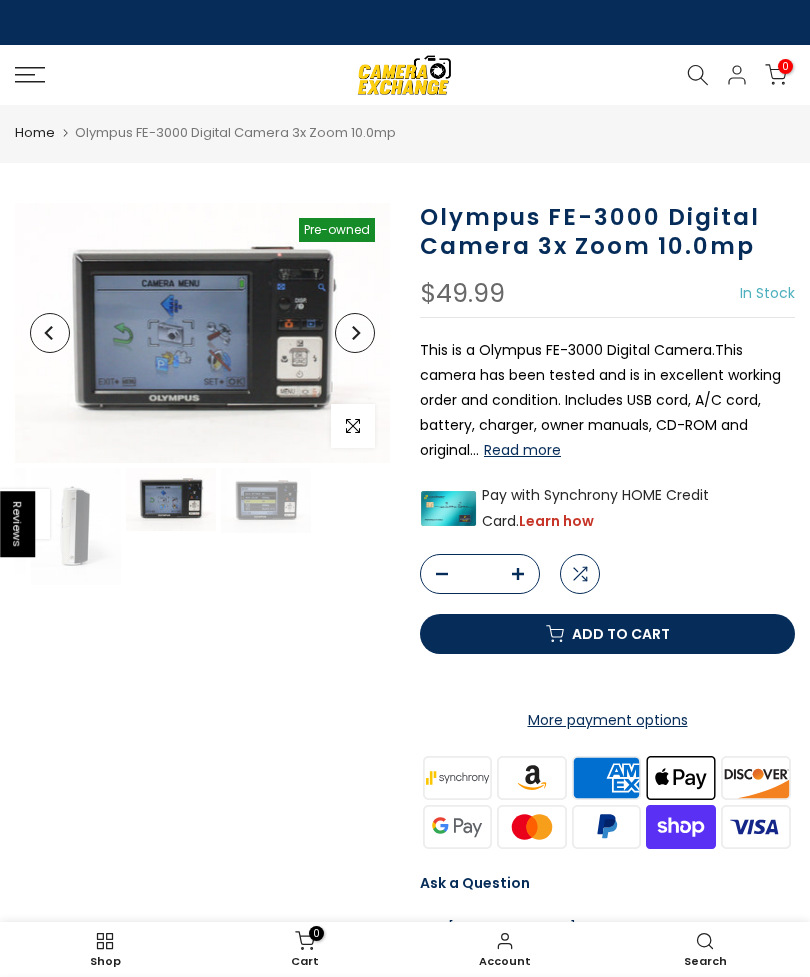 scroll, scrollTop: 0, scrollLeft: 563, axis: horizontal 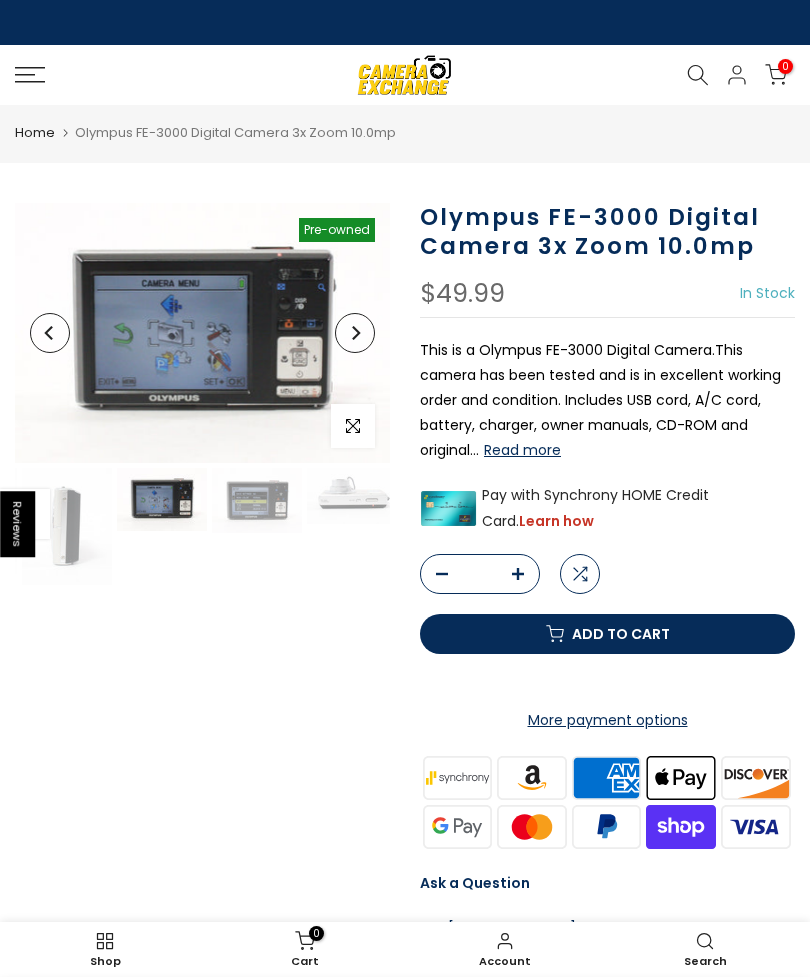 click at bounding box center (257, 500) 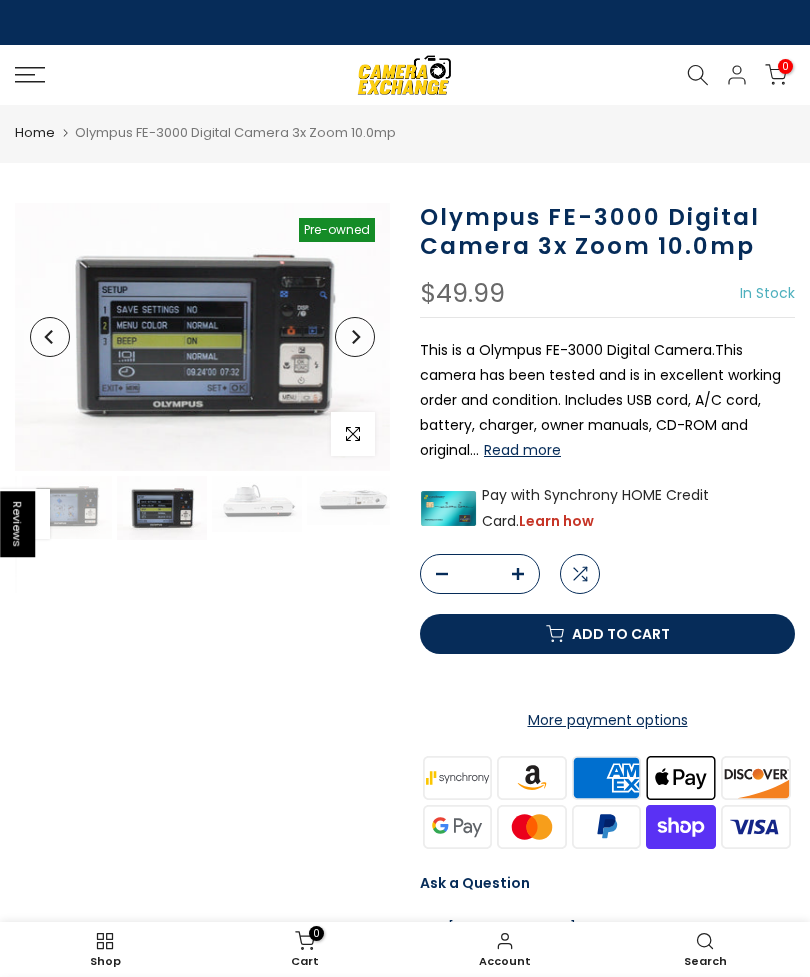 click at bounding box center [257, 504] 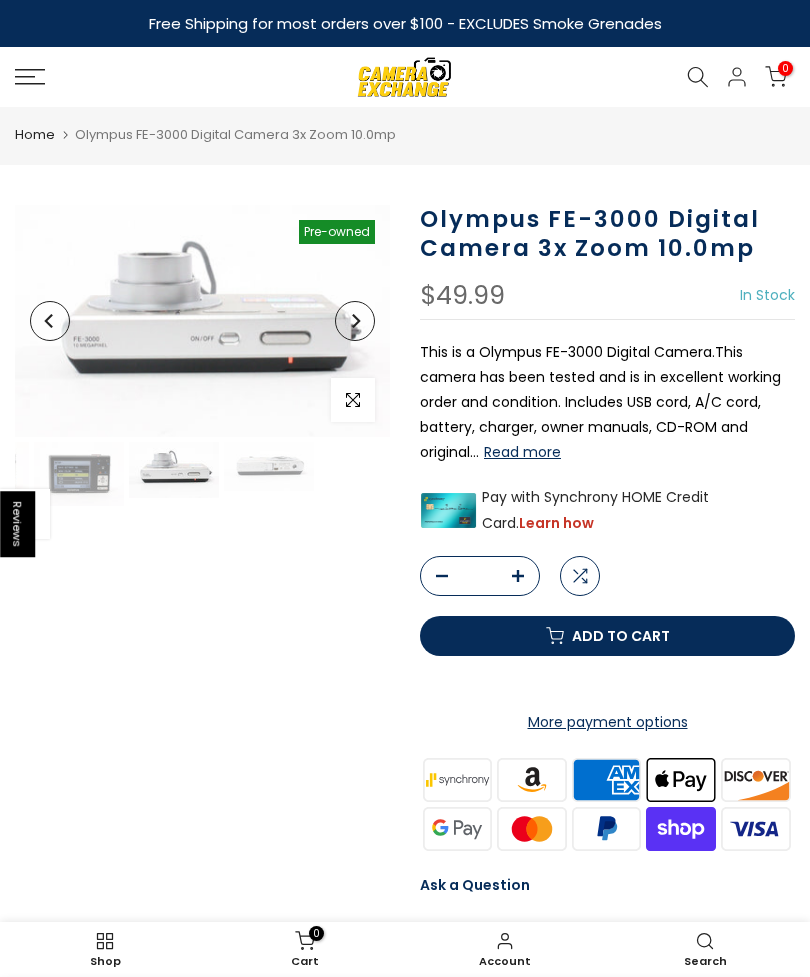 scroll, scrollTop: 0, scrollLeft: 753, axis: horizontal 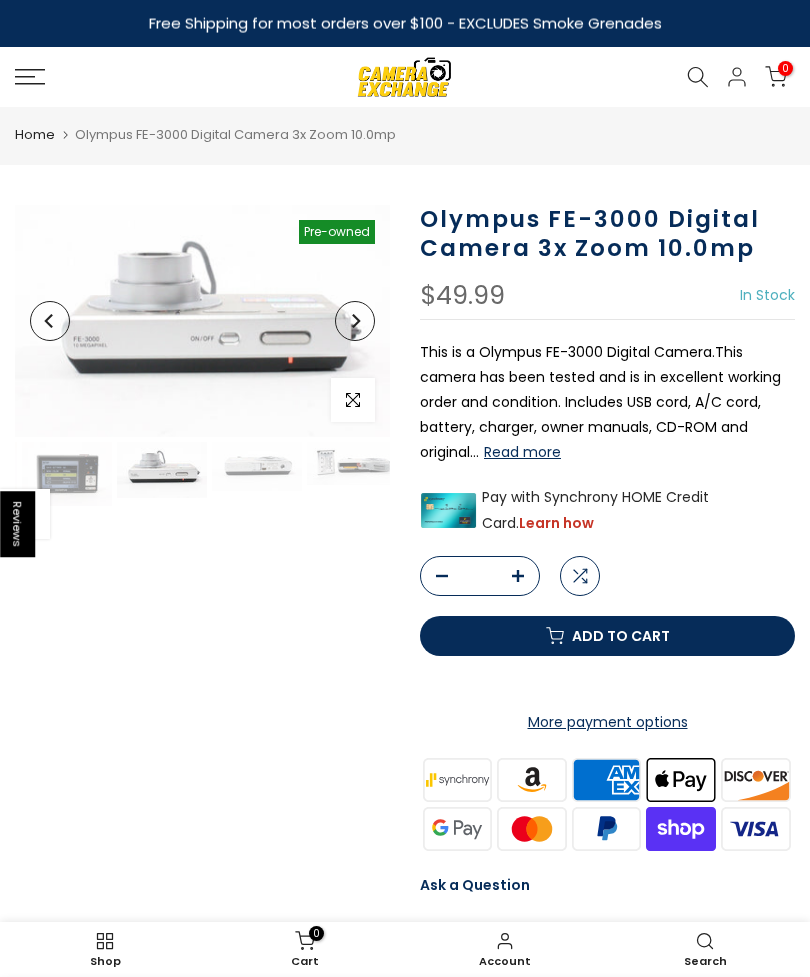 click on "Free Shipping for most orders over $100 - EXCLUDES Smoke Grenades   Most Orders Shipped within One Business day" at bounding box center [405, 23] 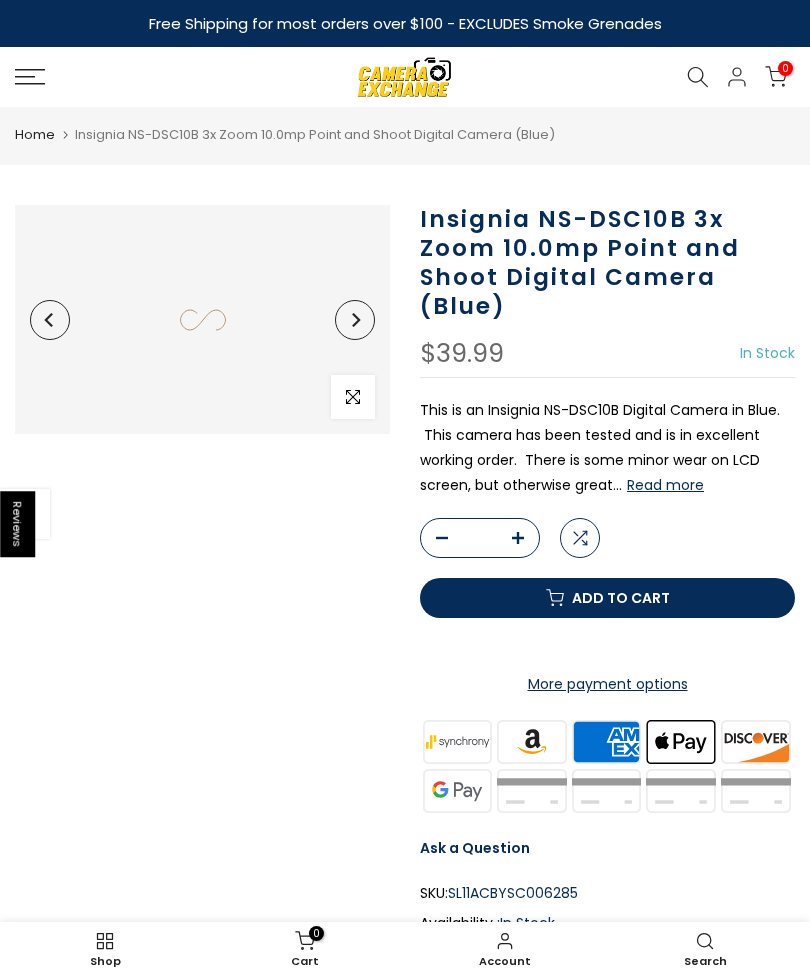 scroll, scrollTop: 0, scrollLeft: 0, axis: both 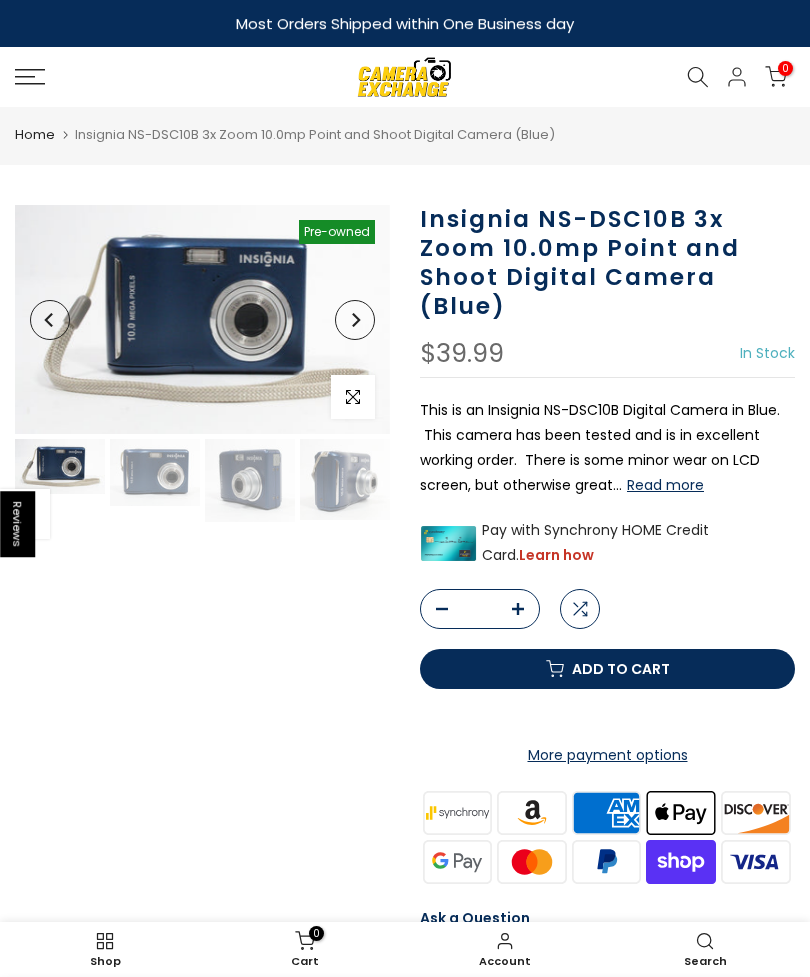 click at bounding box center [155, 472] 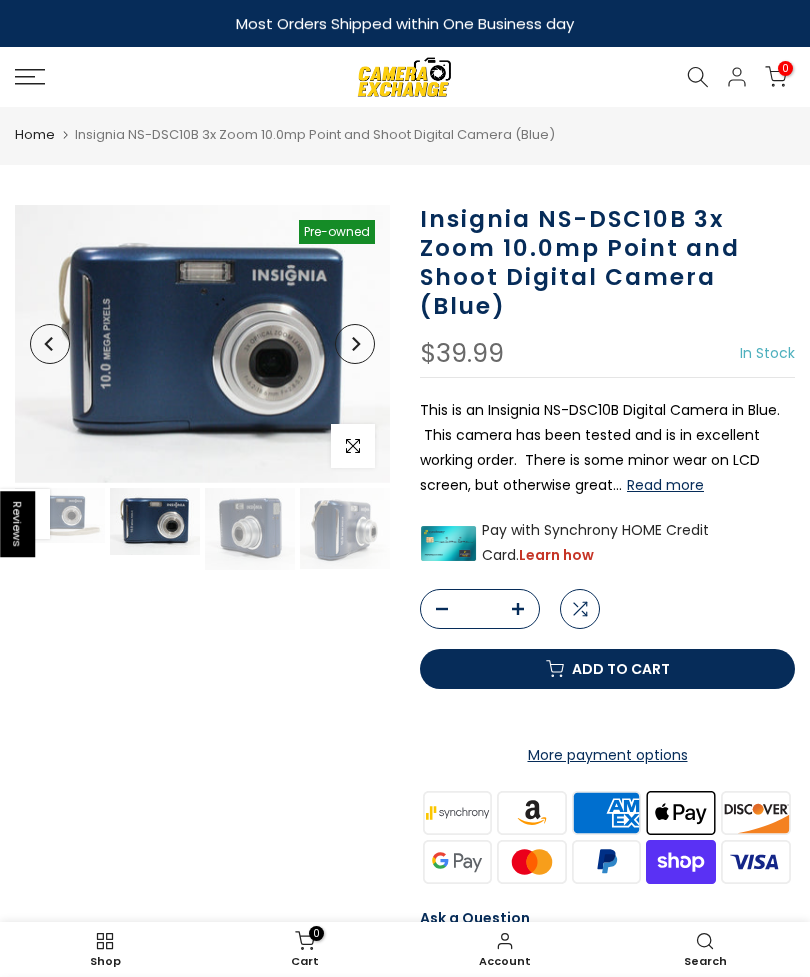 click at bounding box center (250, 529) 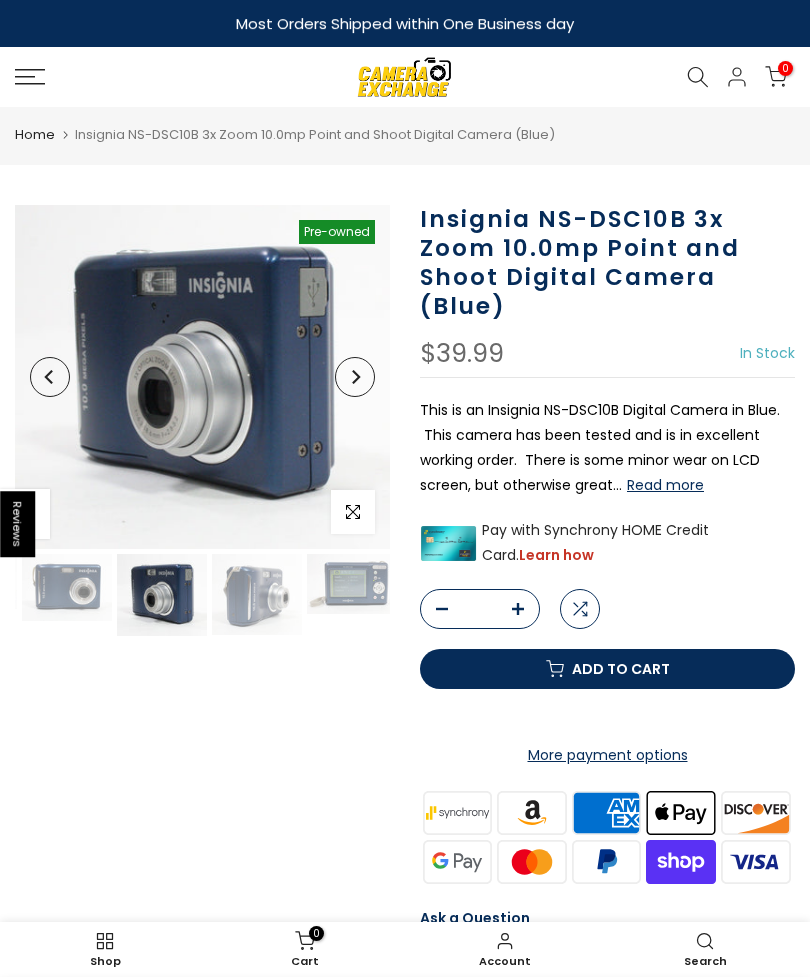 click at bounding box center (257, 594) 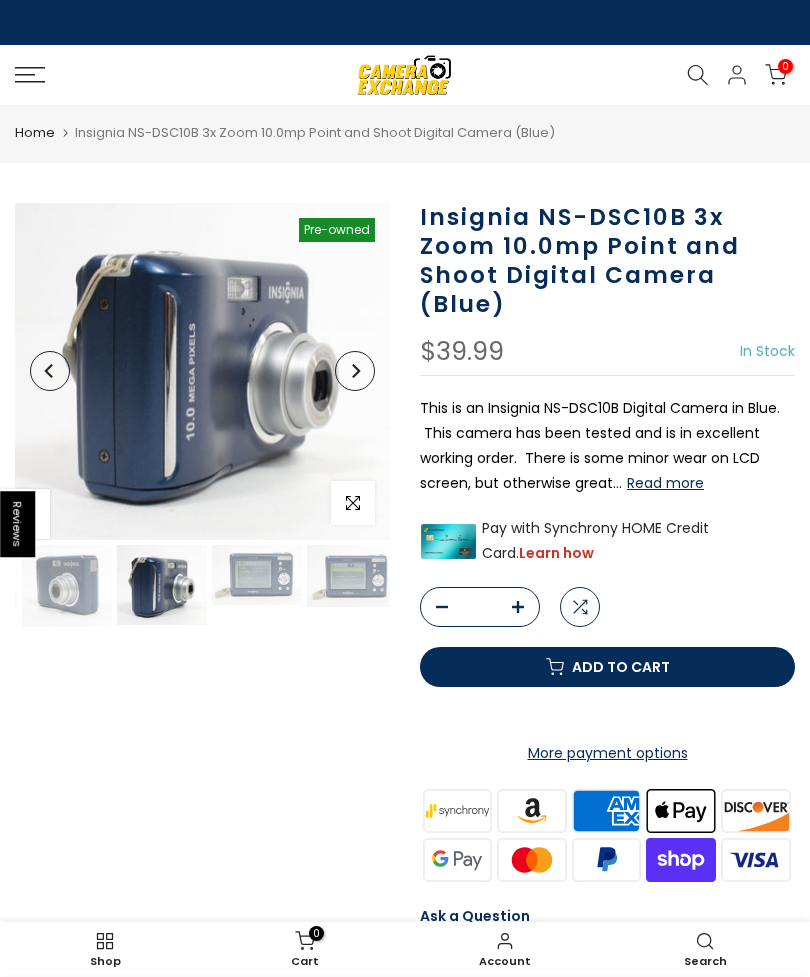 click at bounding box center [257, 575] 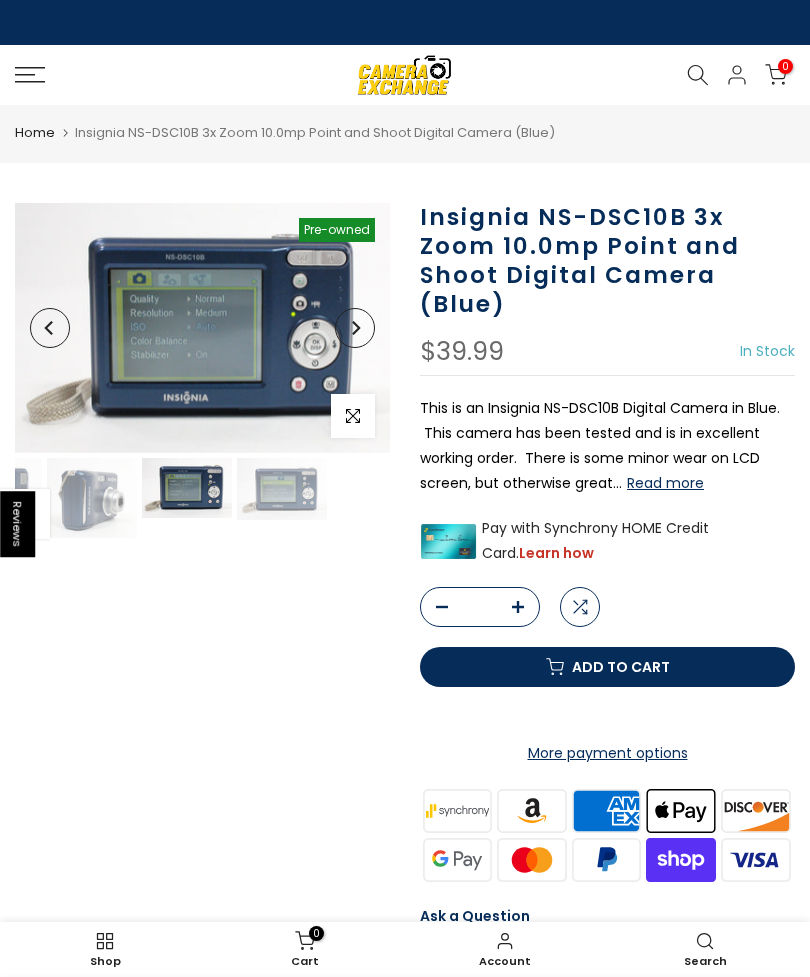 scroll, scrollTop: 0, scrollLeft: 278, axis: horizontal 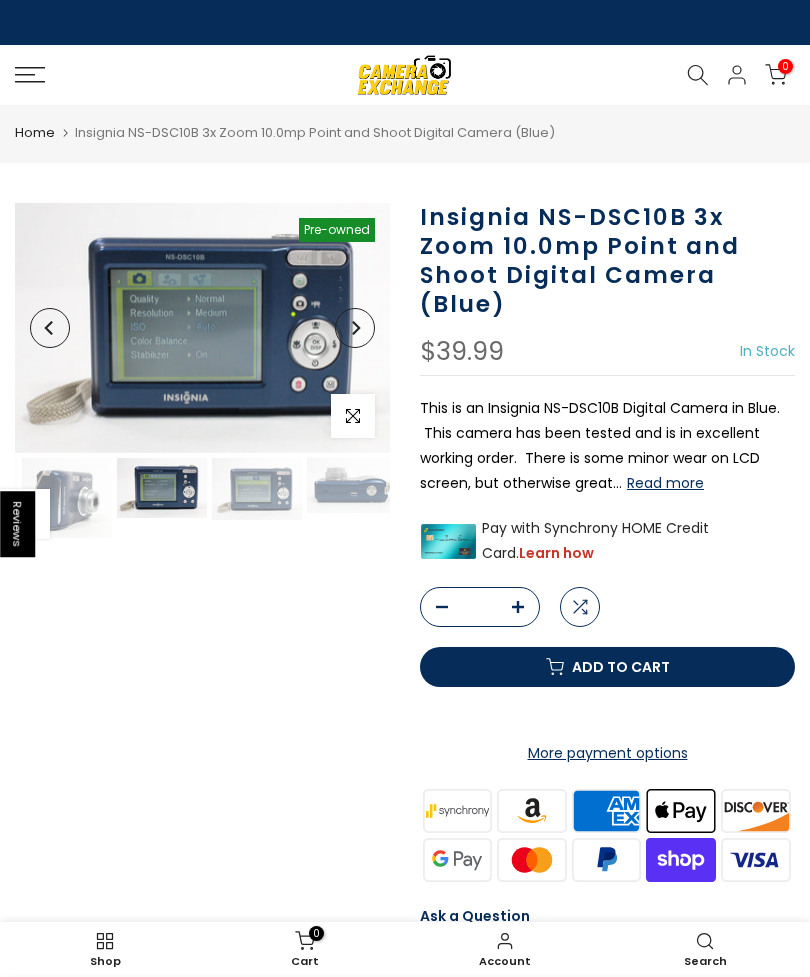 click at bounding box center (257, 489) 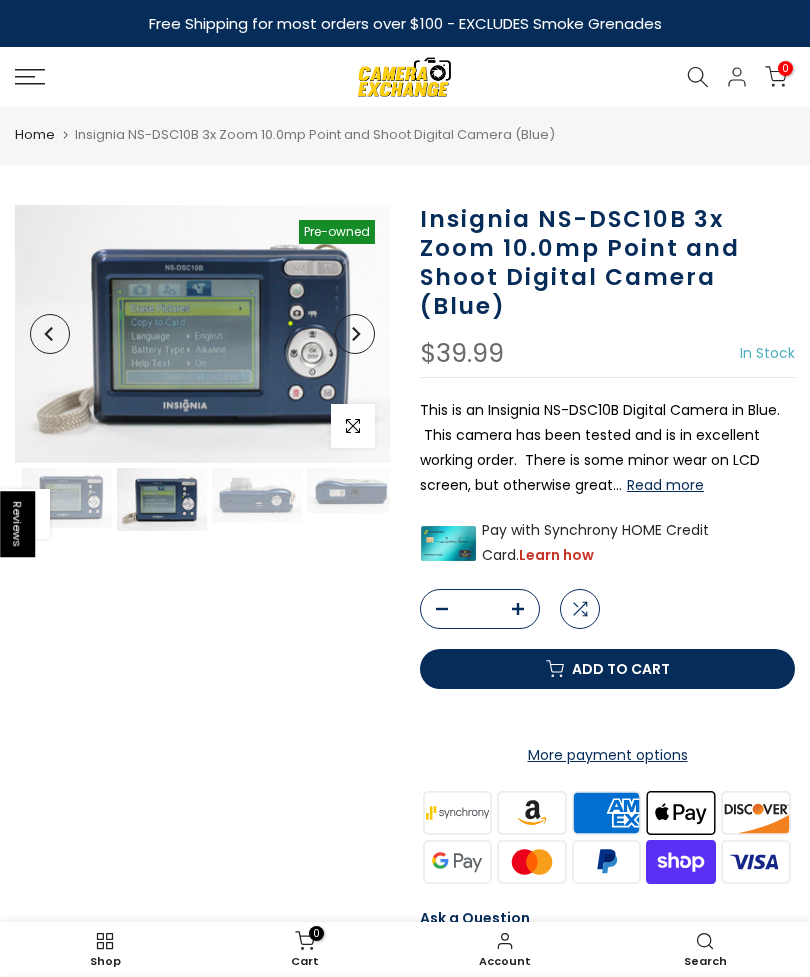 click at bounding box center [257, 495] 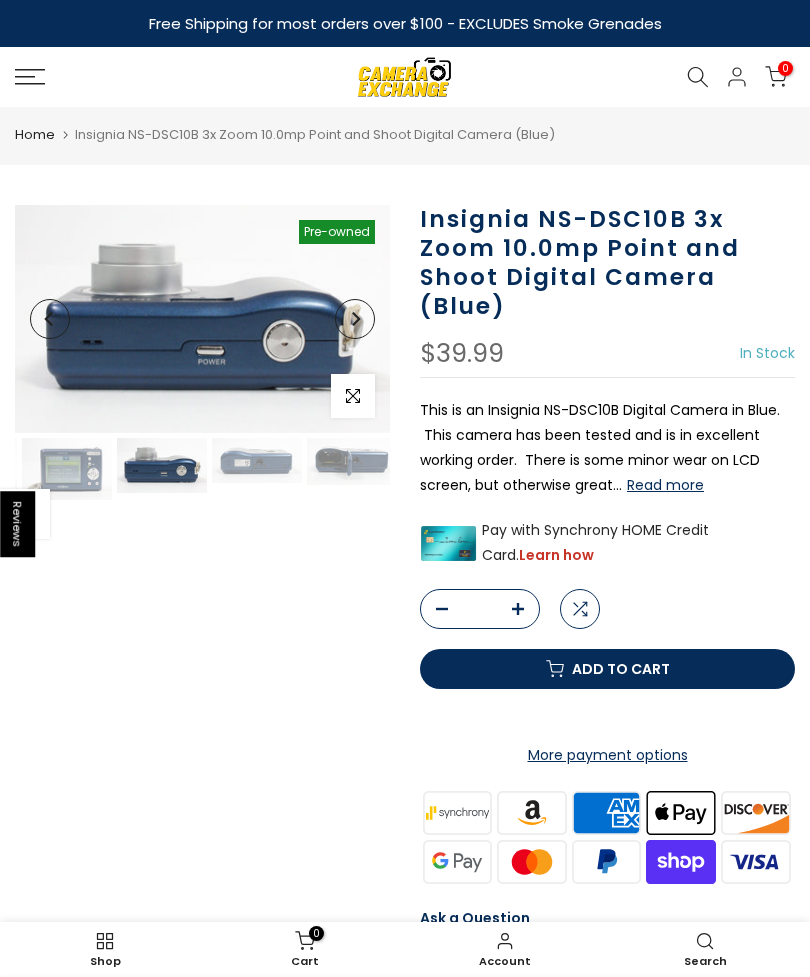 click at bounding box center (257, 460) 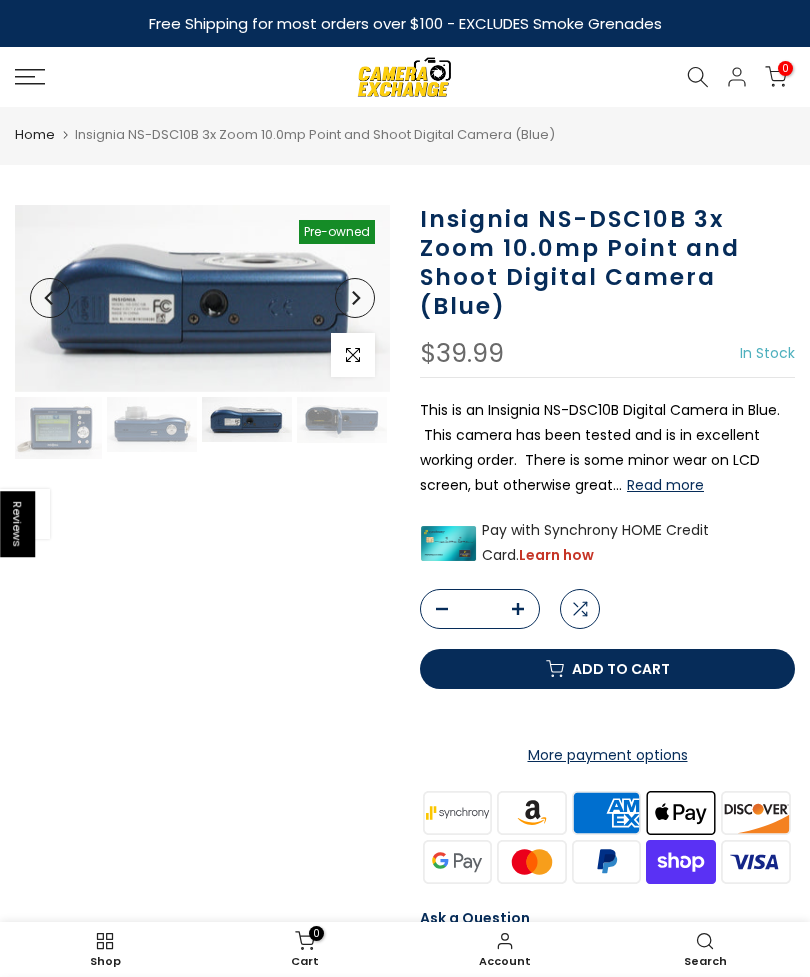 scroll, scrollTop: 0, scrollLeft: 478, axis: horizontal 